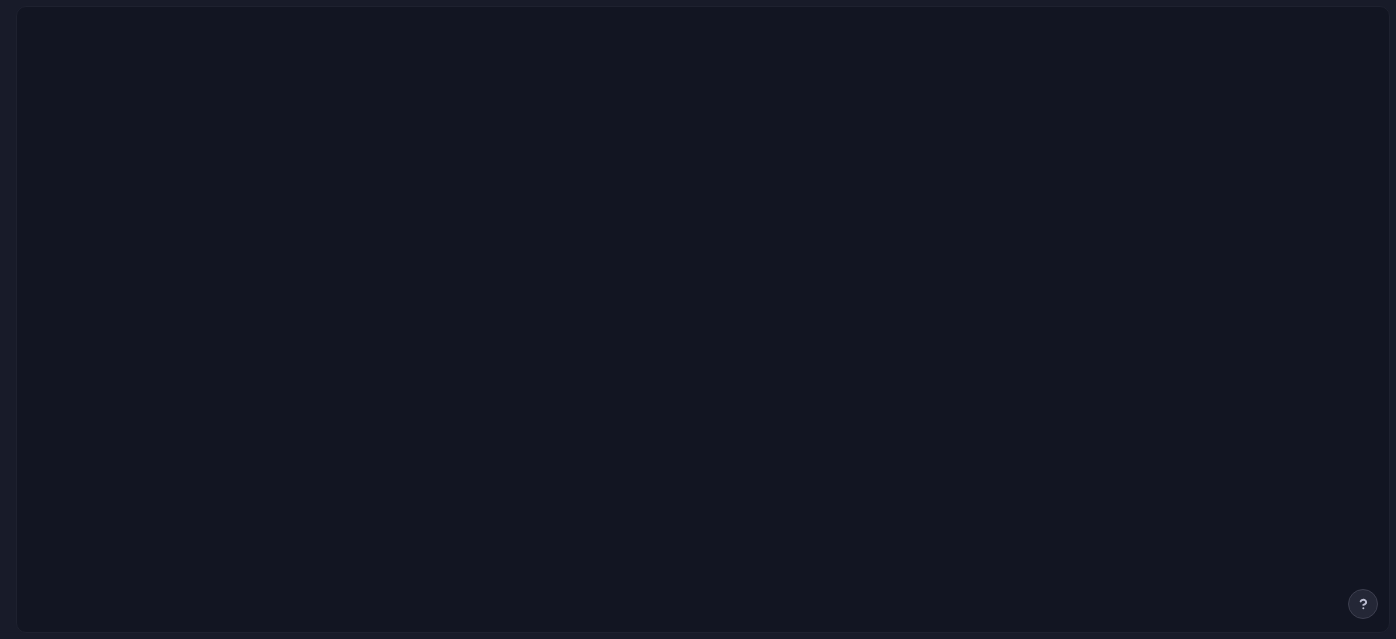 scroll, scrollTop: 0, scrollLeft: 0, axis: both 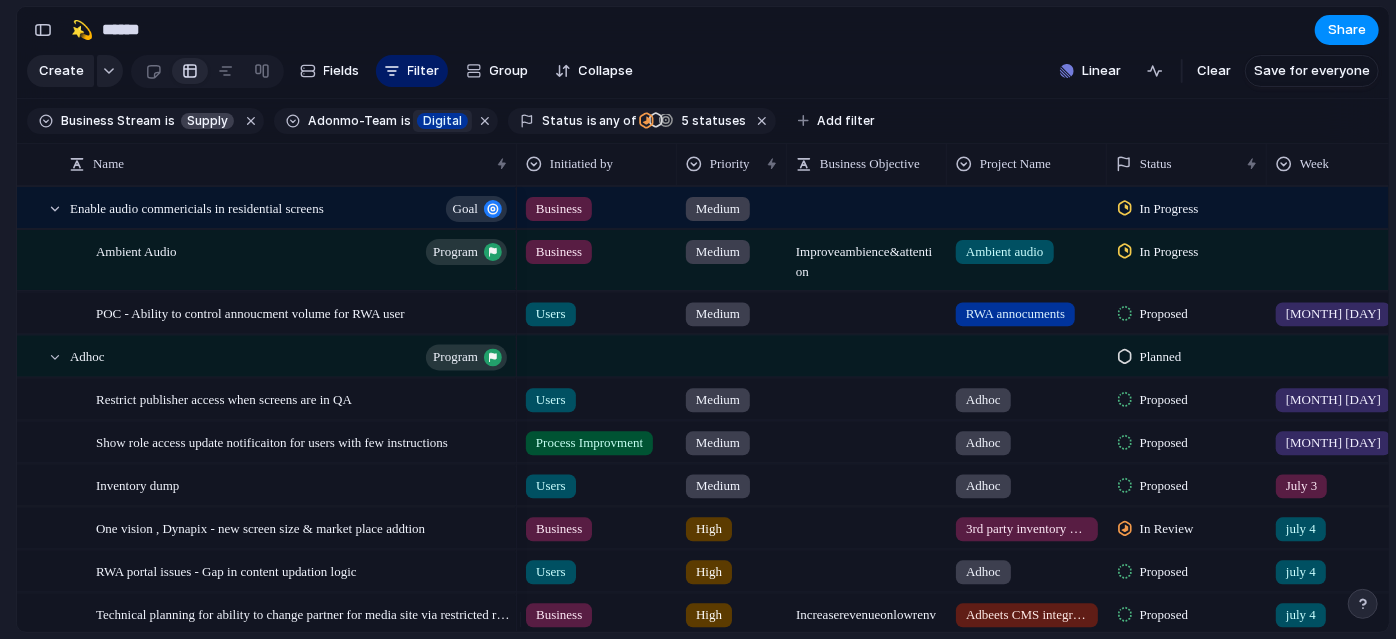 click on "Digital" at bounding box center [442, 121] 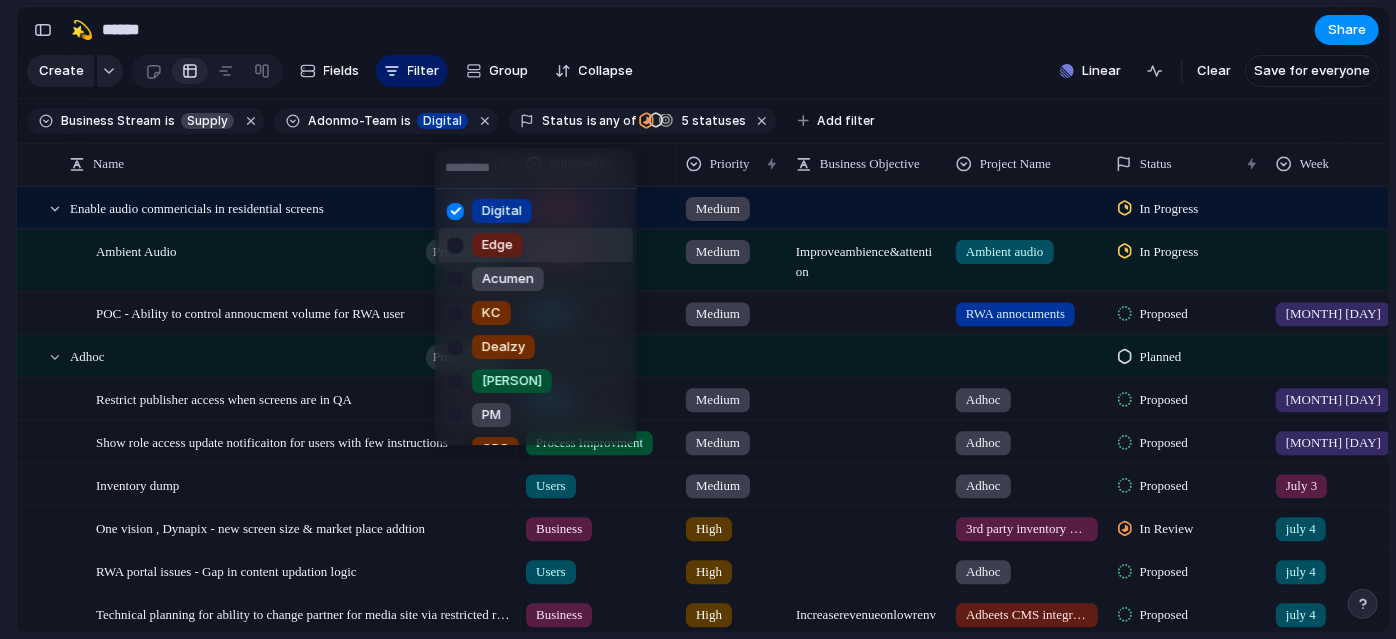 click at bounding box center [455, 245] 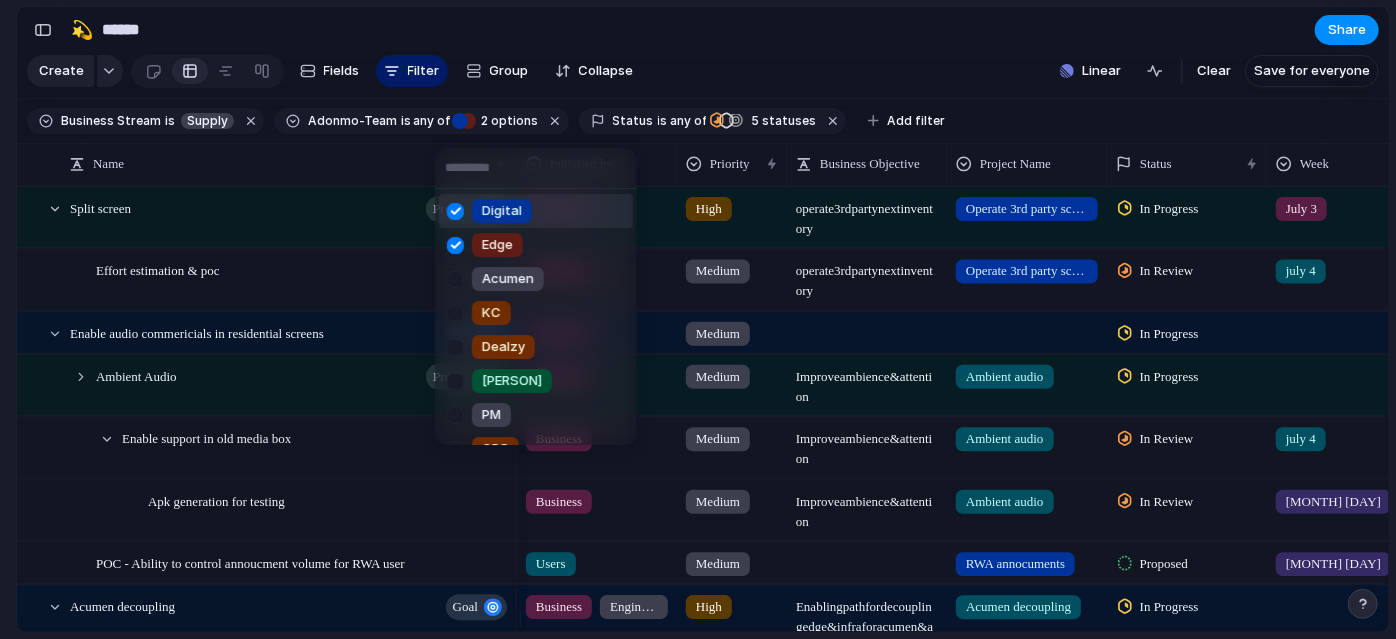 click at bounding box center (455, 211) 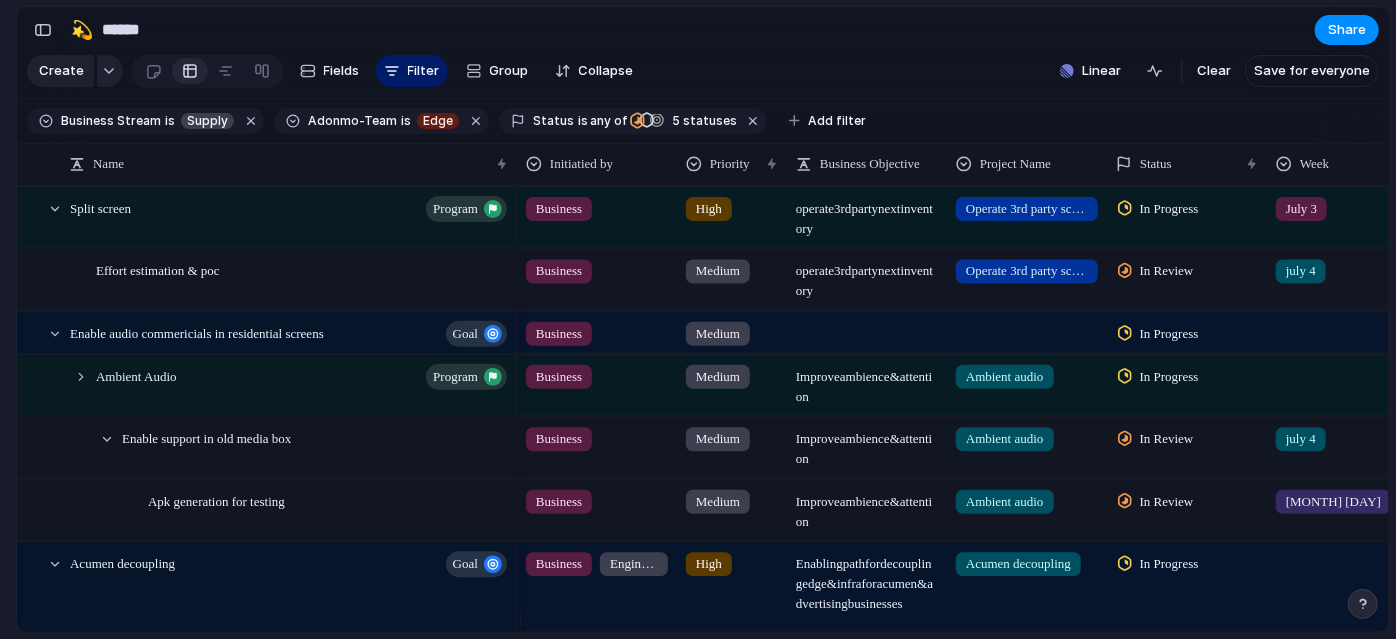 scroll, scrollTop: 0, scrollLeft: 215, axis: horizontal 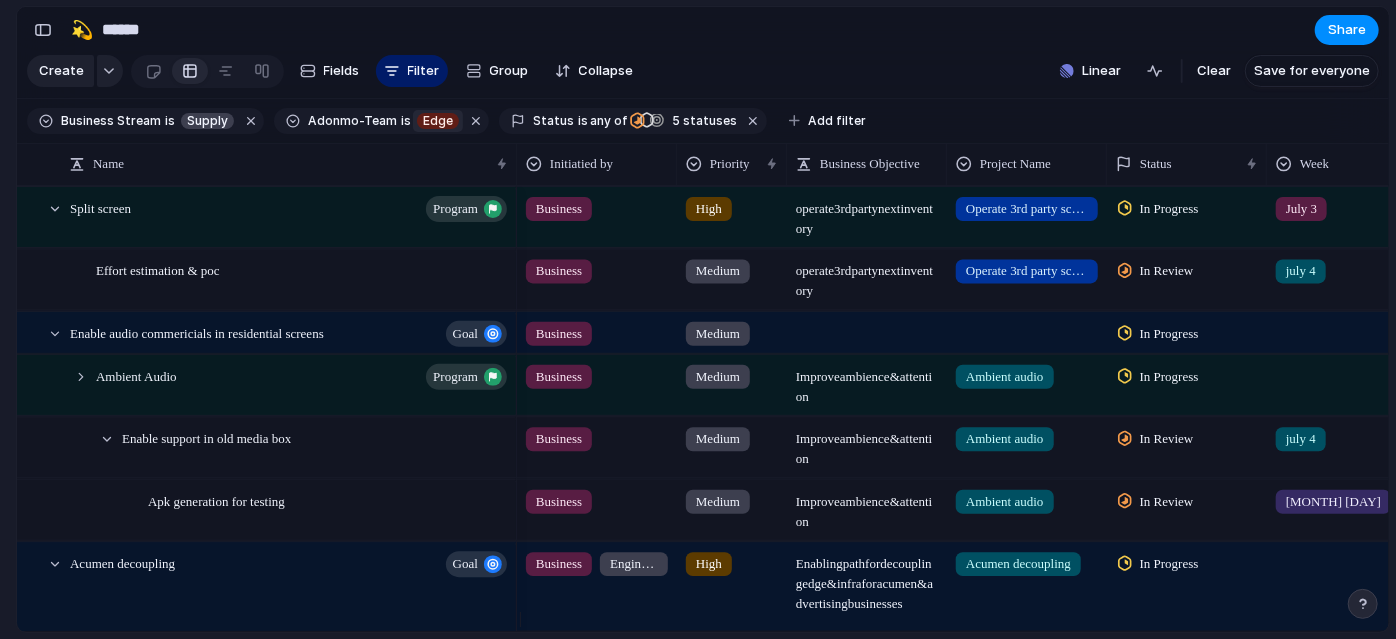 click on "Edge" at bounding box center [438, 121] 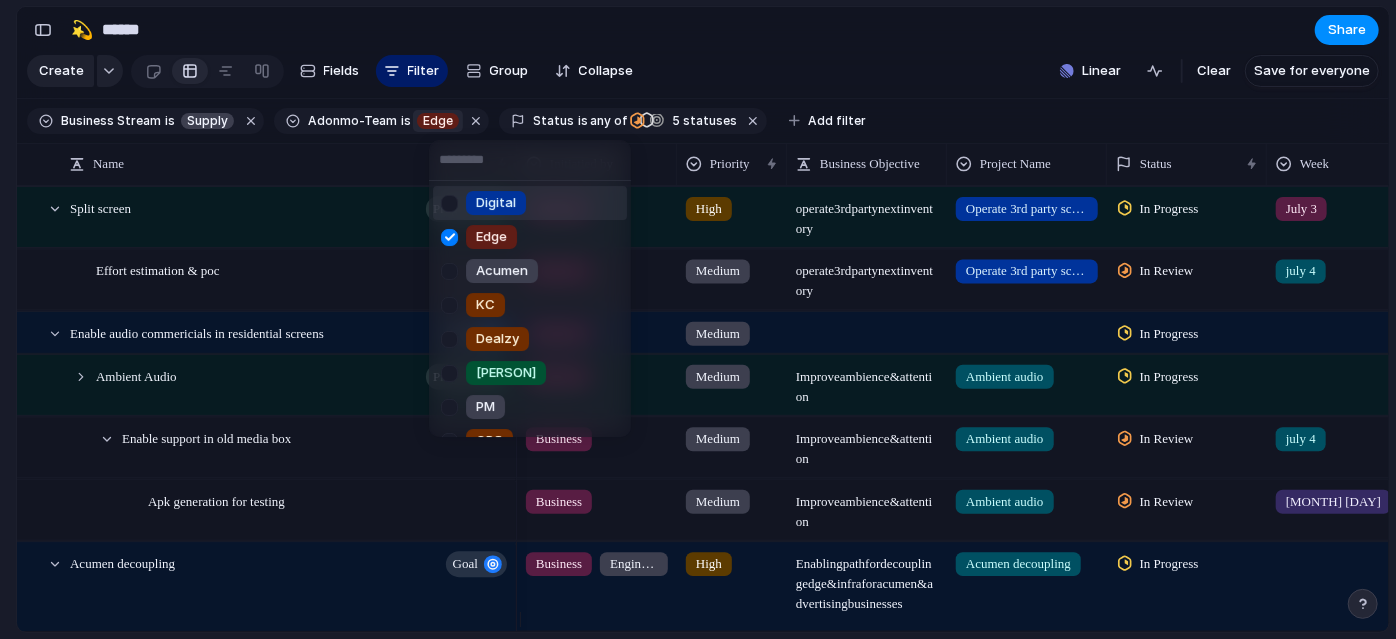 click at bounding box center [449, 203] 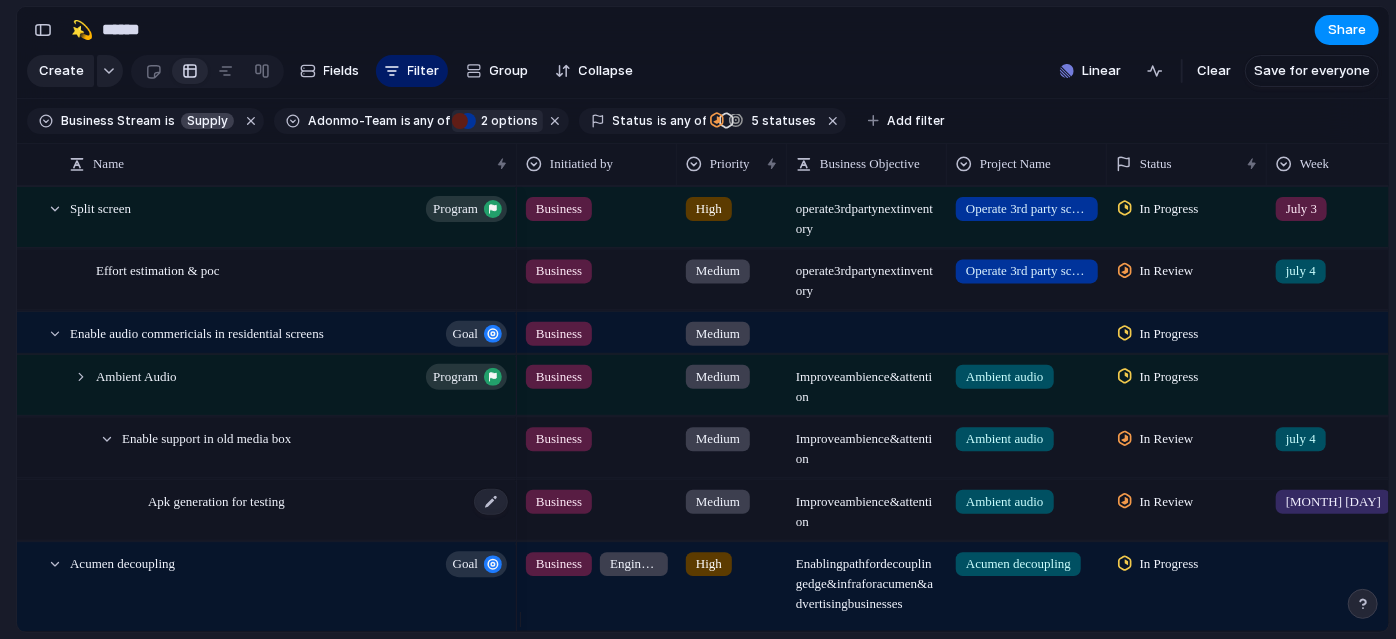 scroll, scrollTop: 186, scrollLeft: 0, axis: vertical 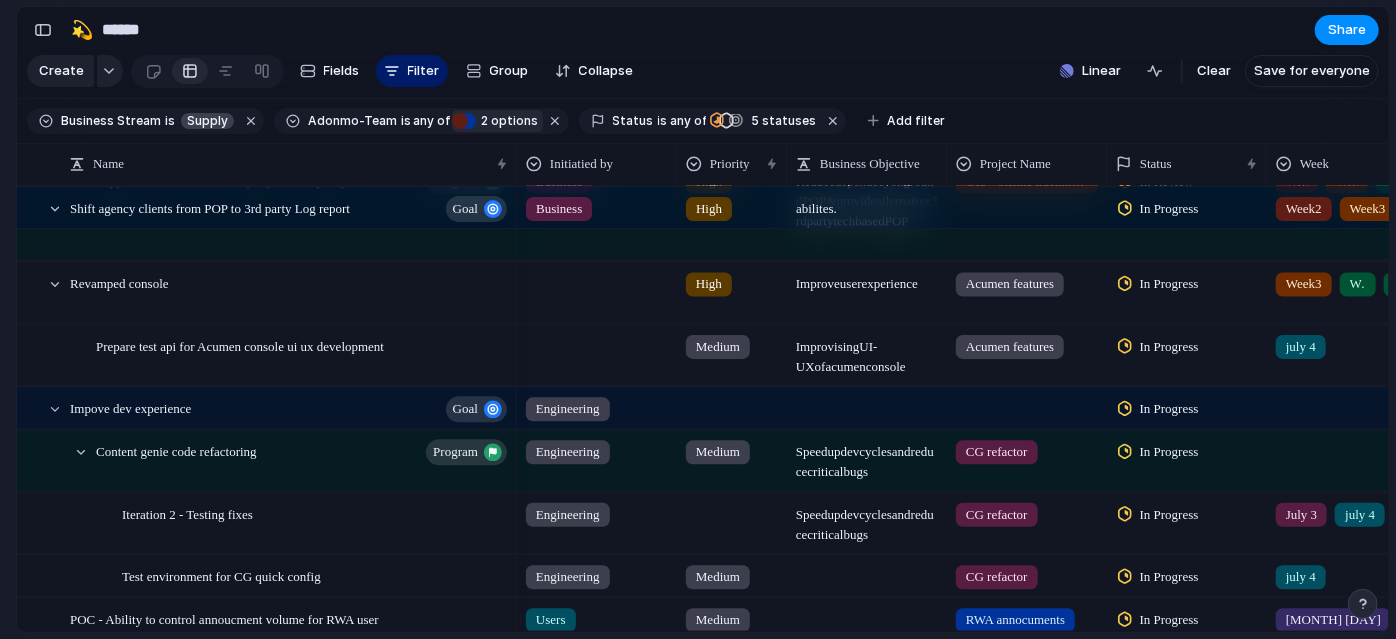 click on "2" at bounding box center (484, 120) 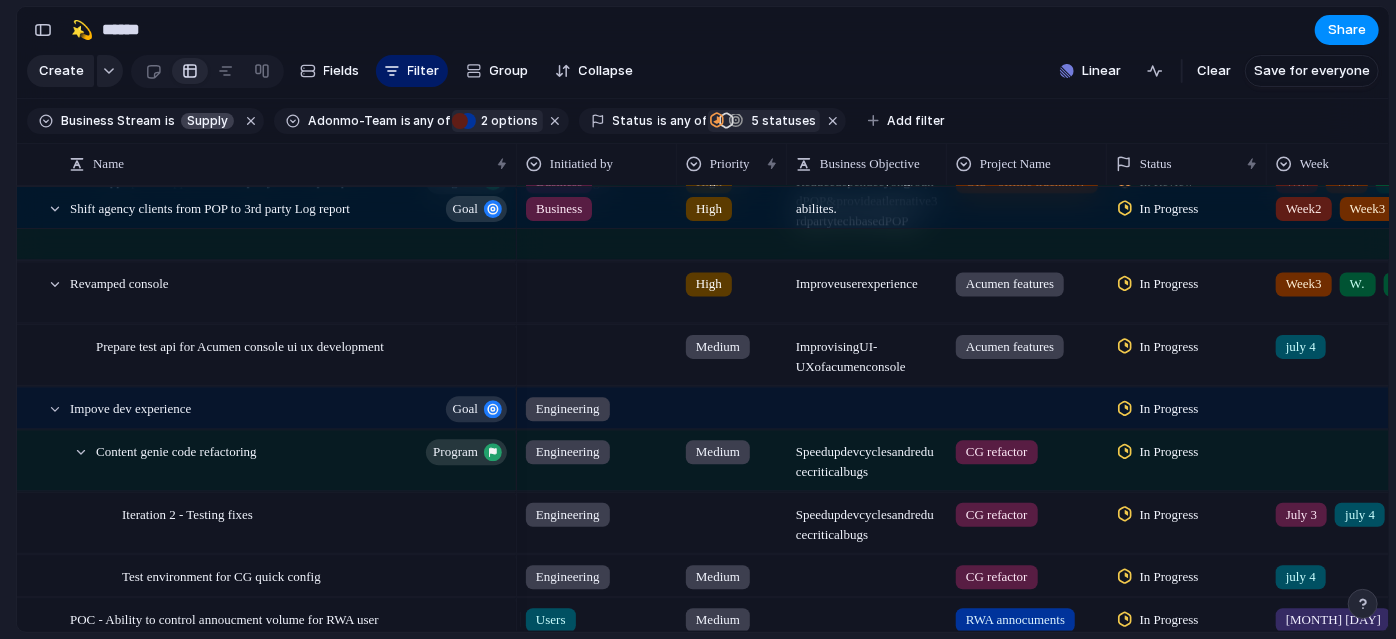 click on "Status is any of In Review Planned Planned In Progress Proposed 5   statuses" at bounding box center [713, 121] 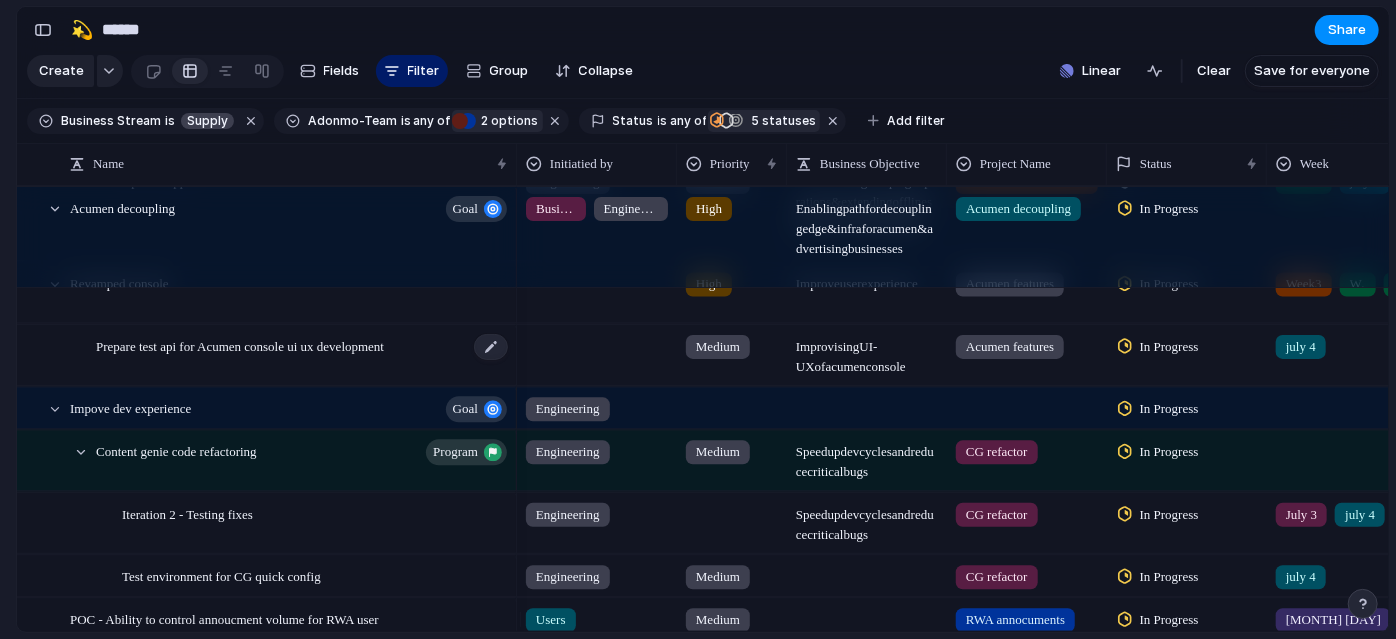 scroll, scrollTop: 492, scrollLeft: 0, axis: vertical 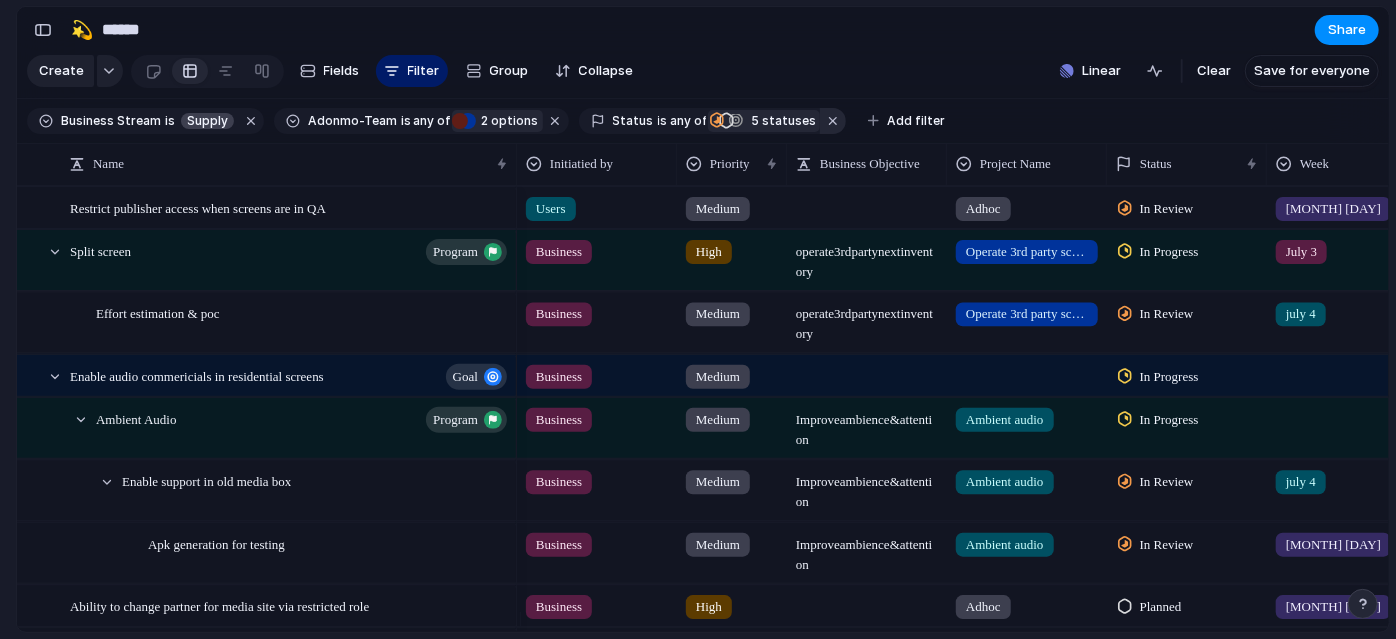 click at bounding box center (833, 121) 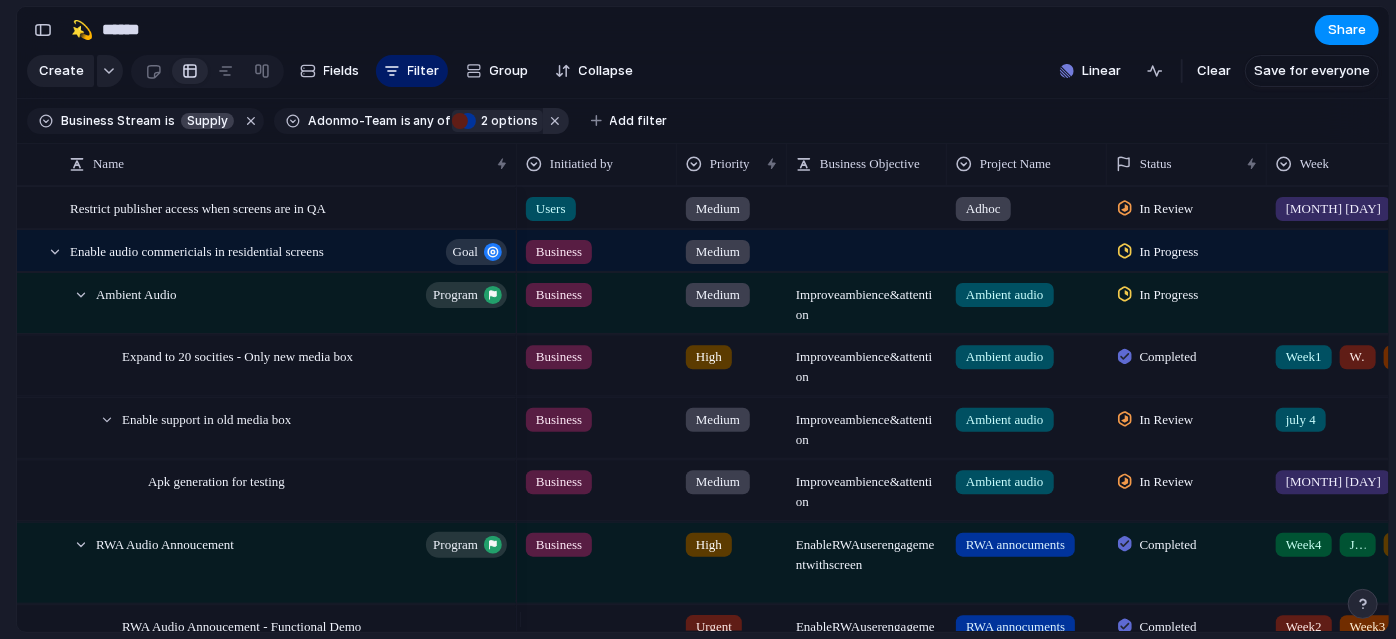 click at bounding box center (556, 121) 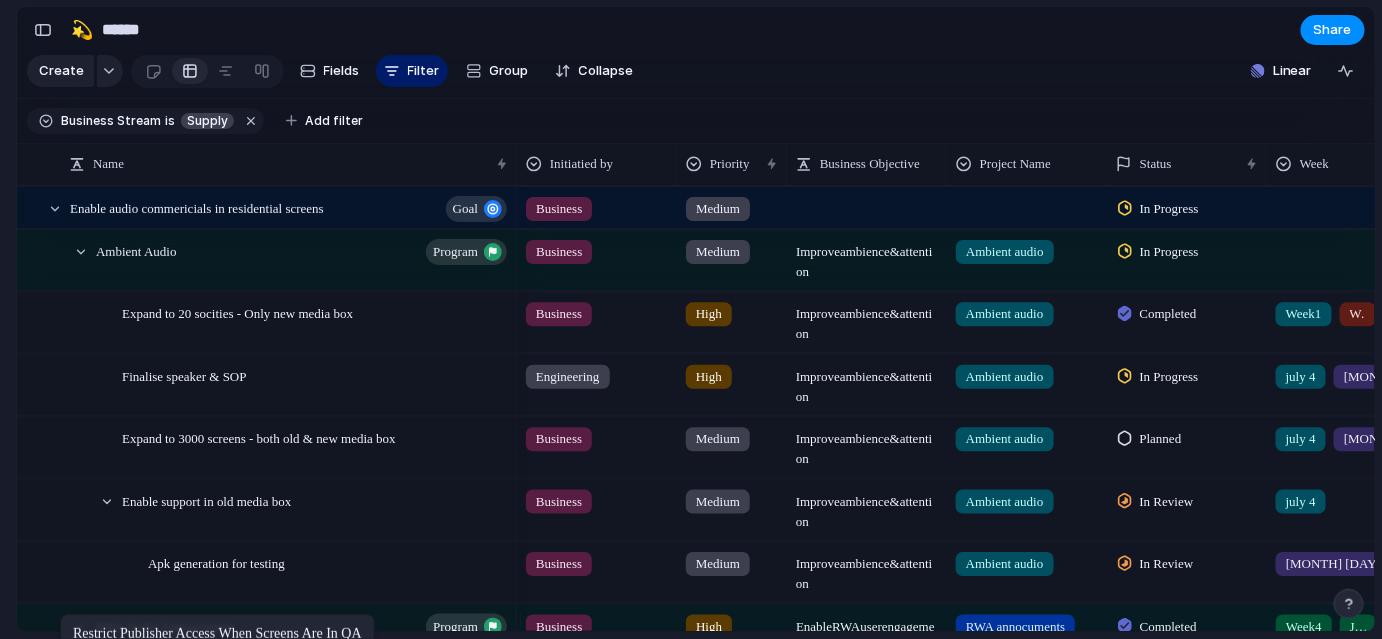 scroll, scrollTop: 40, scrollLeft: 0, axis: vertical 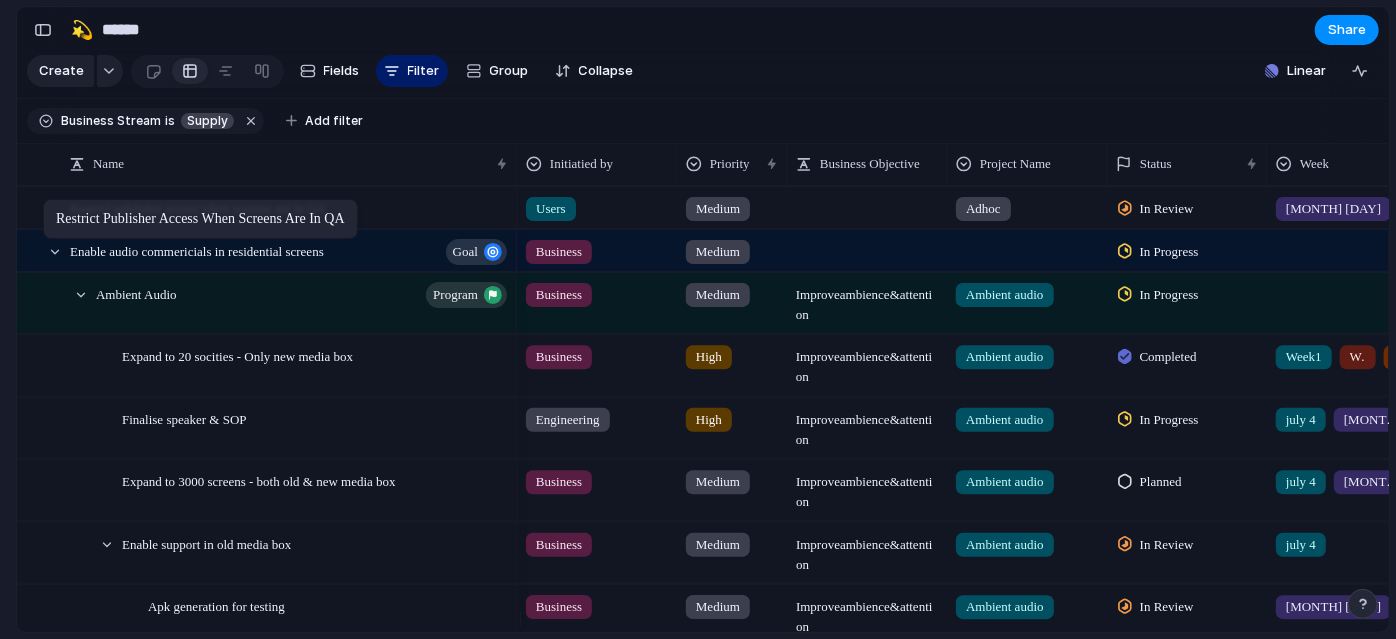 drag, startPoint x: 74, startPoint y: 220, endPoint x: 53, endPoint y: 203, distance: 27.018513 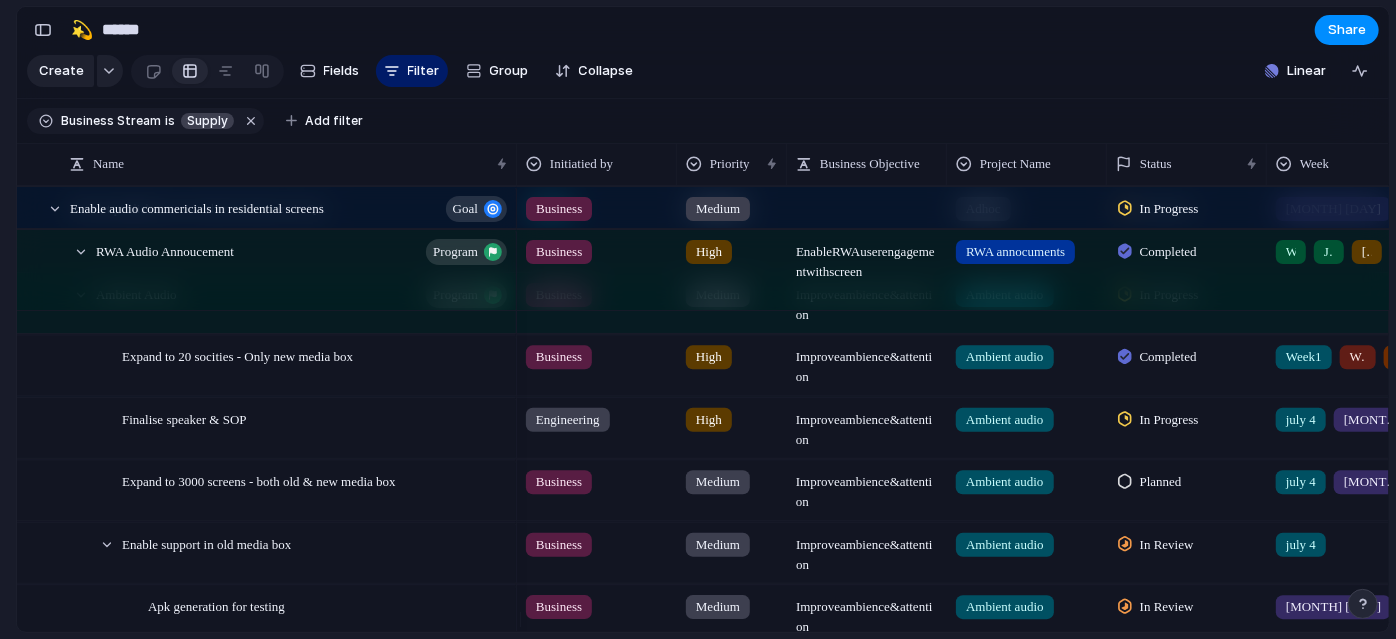 scroll, scrollTop: 783, scrollLeft: 0, axis: vertical 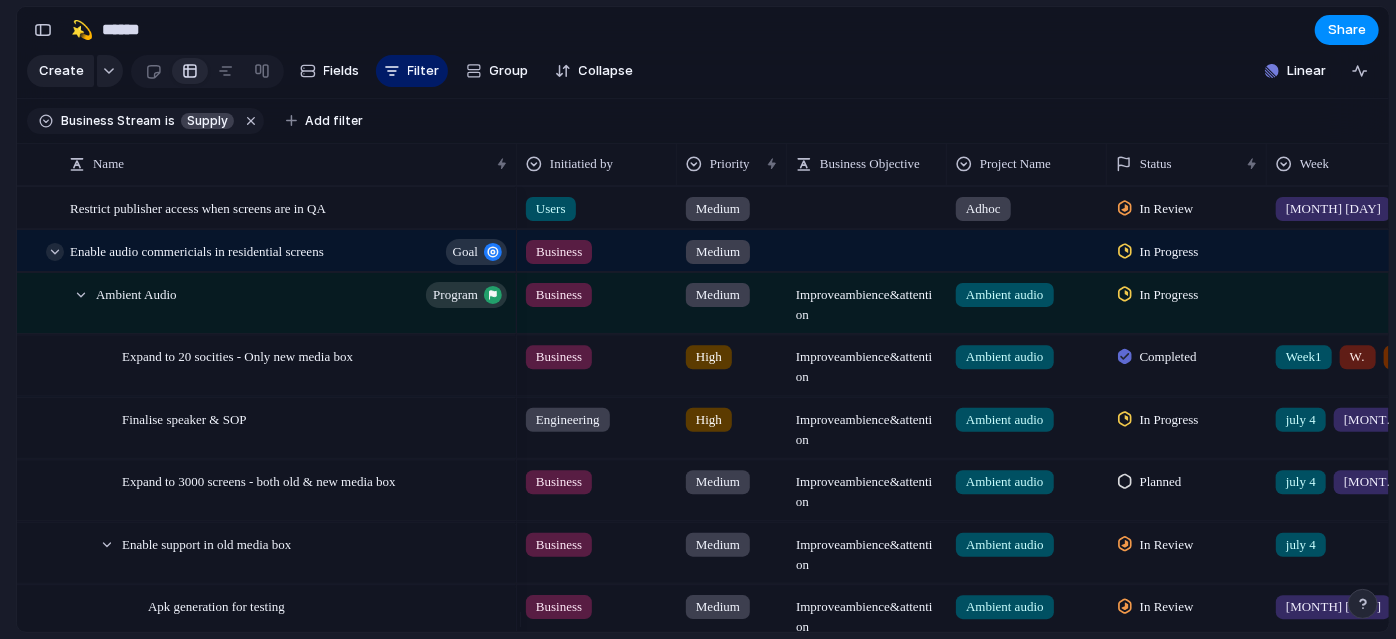 click at bounding box center [55, 252] 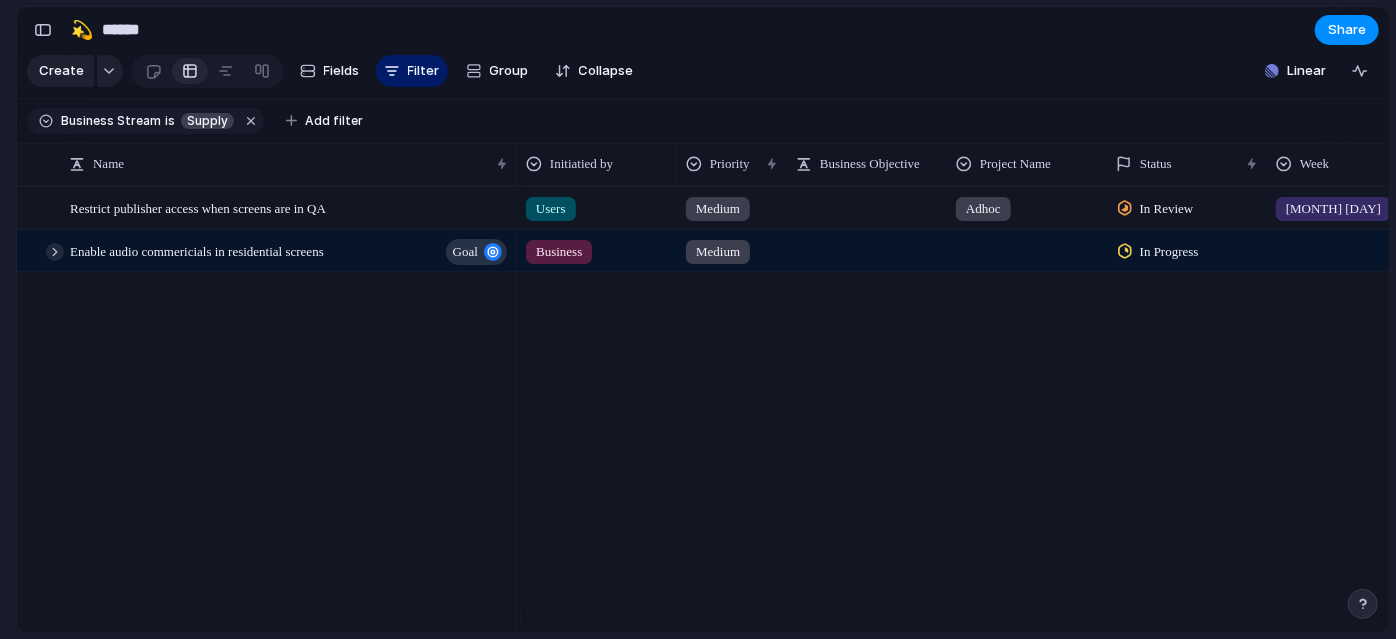 click at bounding box center [55, 252] 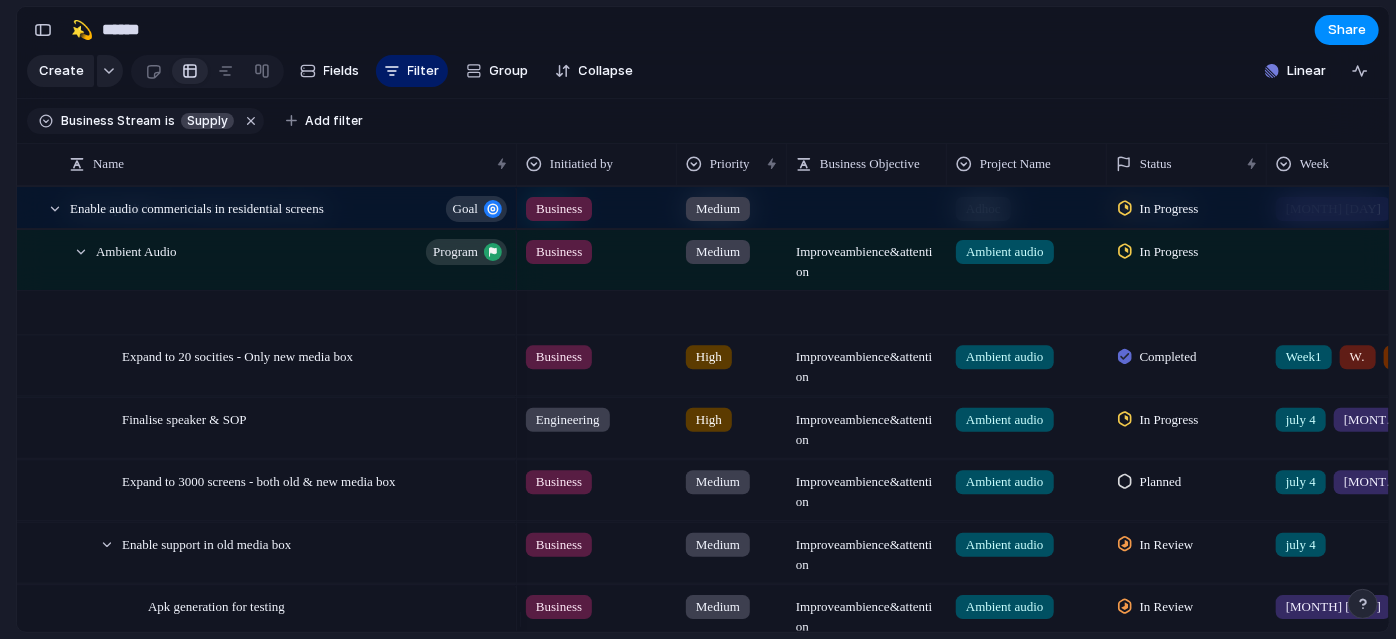 scroll, scrollTop: 179, scrollLeft: 0, axis: vertical 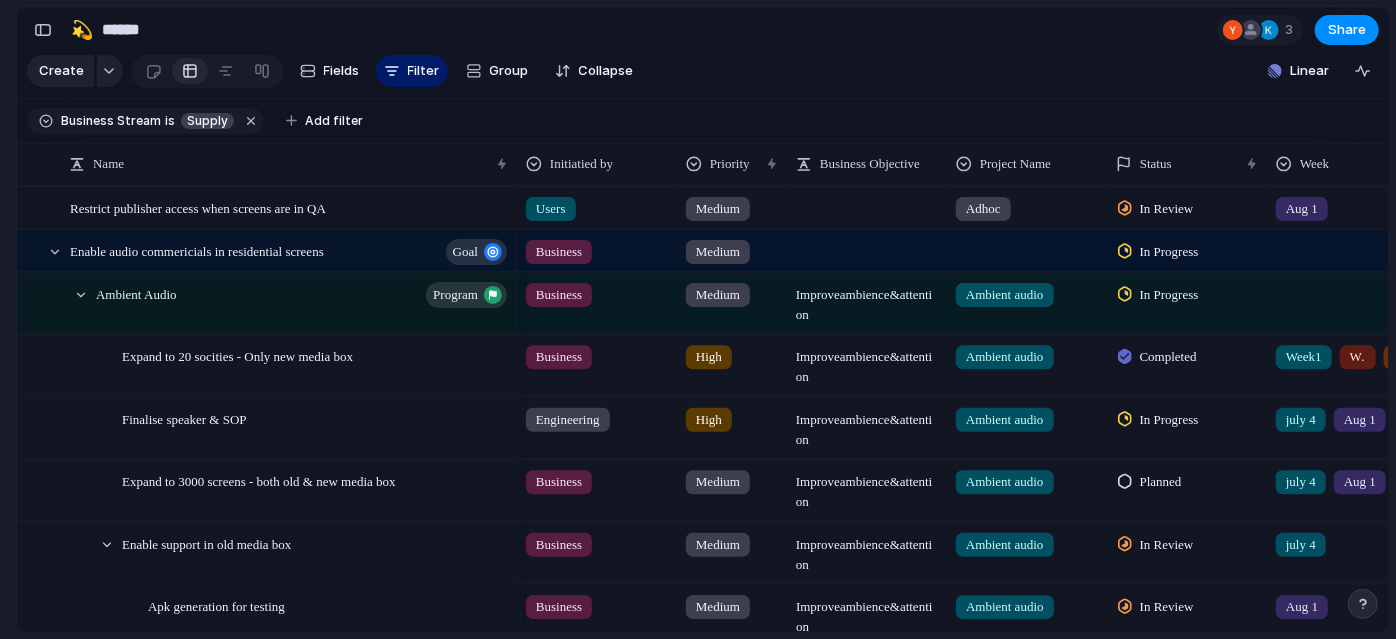 drag, startPoint x: 0, startPoint y: 315, endPoint x: 360, endPoint y: 329, distance: 360.27213 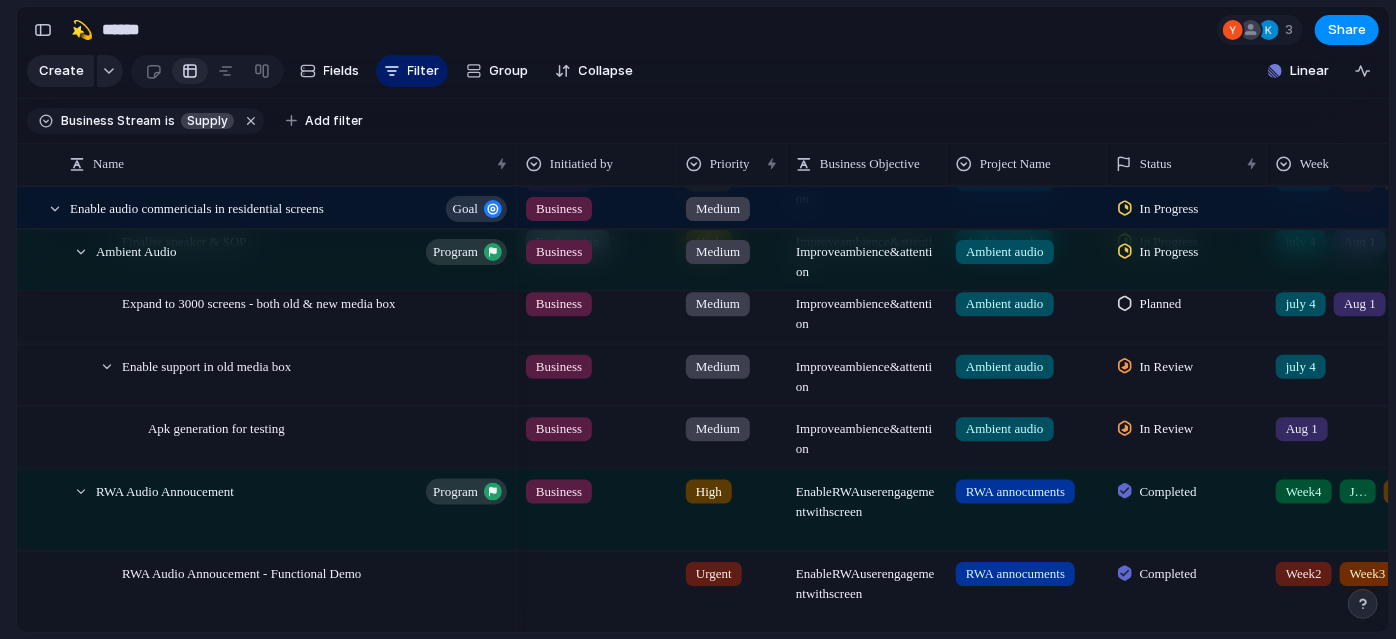 scroll, scrollTop: 467, scrollLeft: 0, axis: vertical 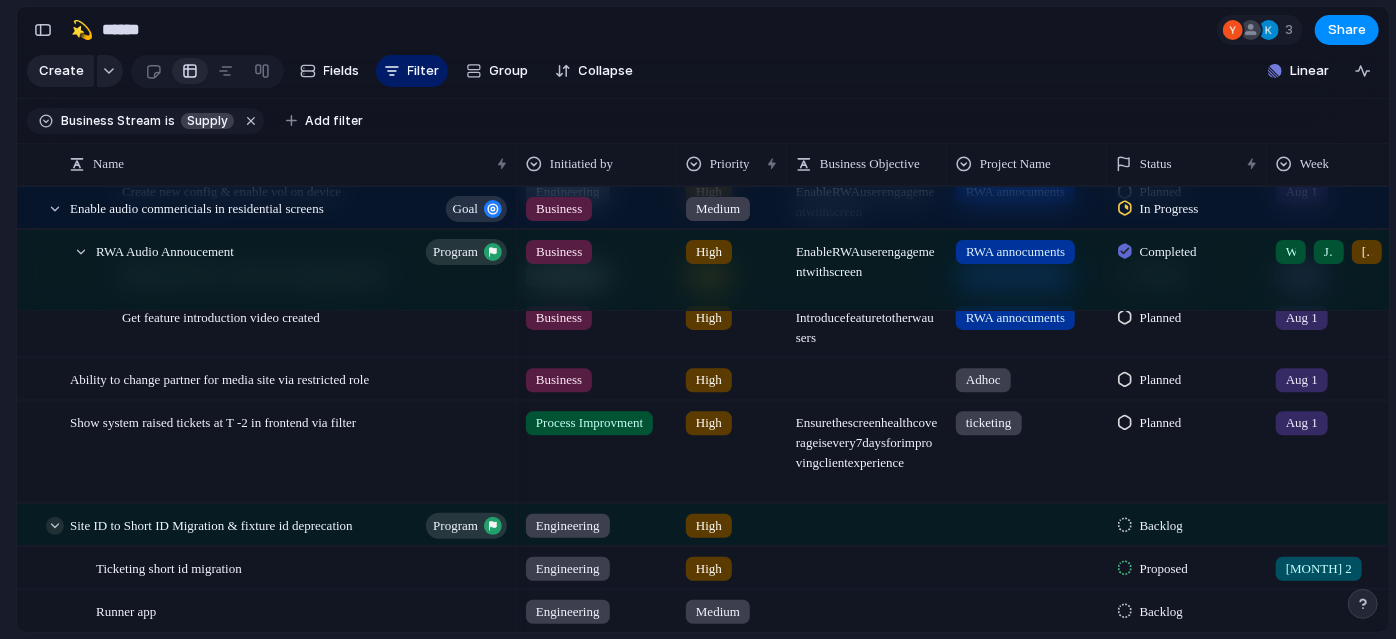 click at bounding box center [55, 525] 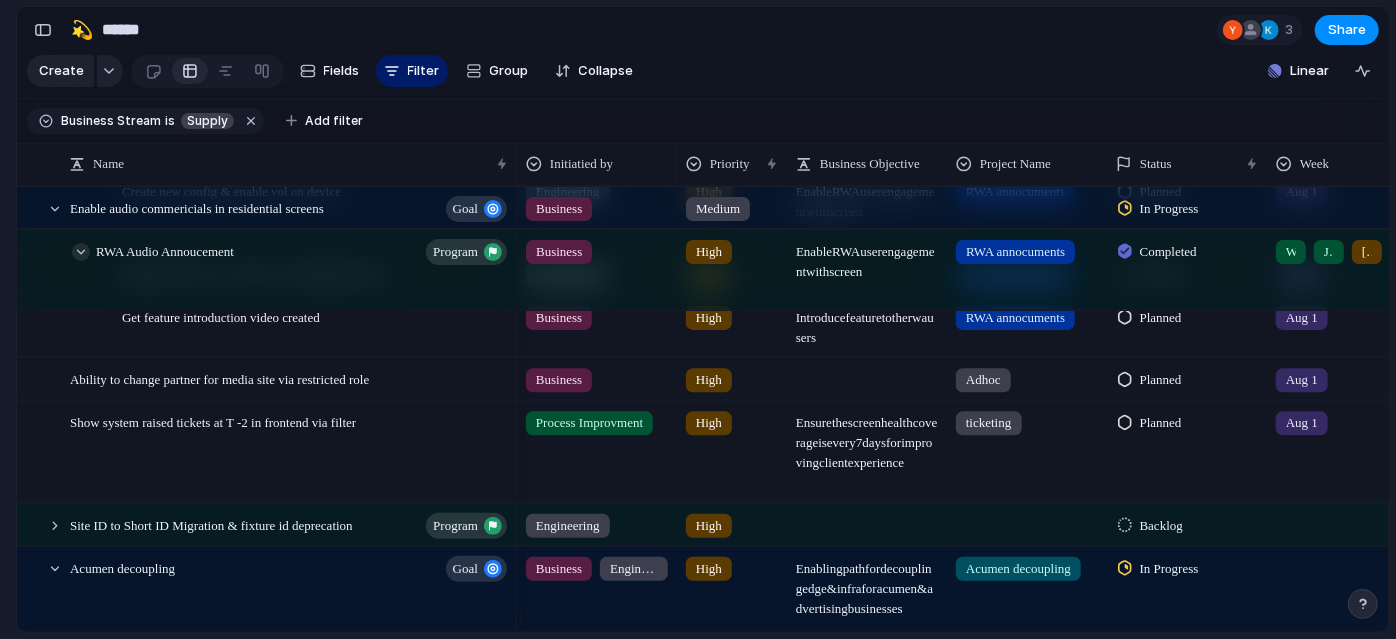 click at bounding box center [81, 252] 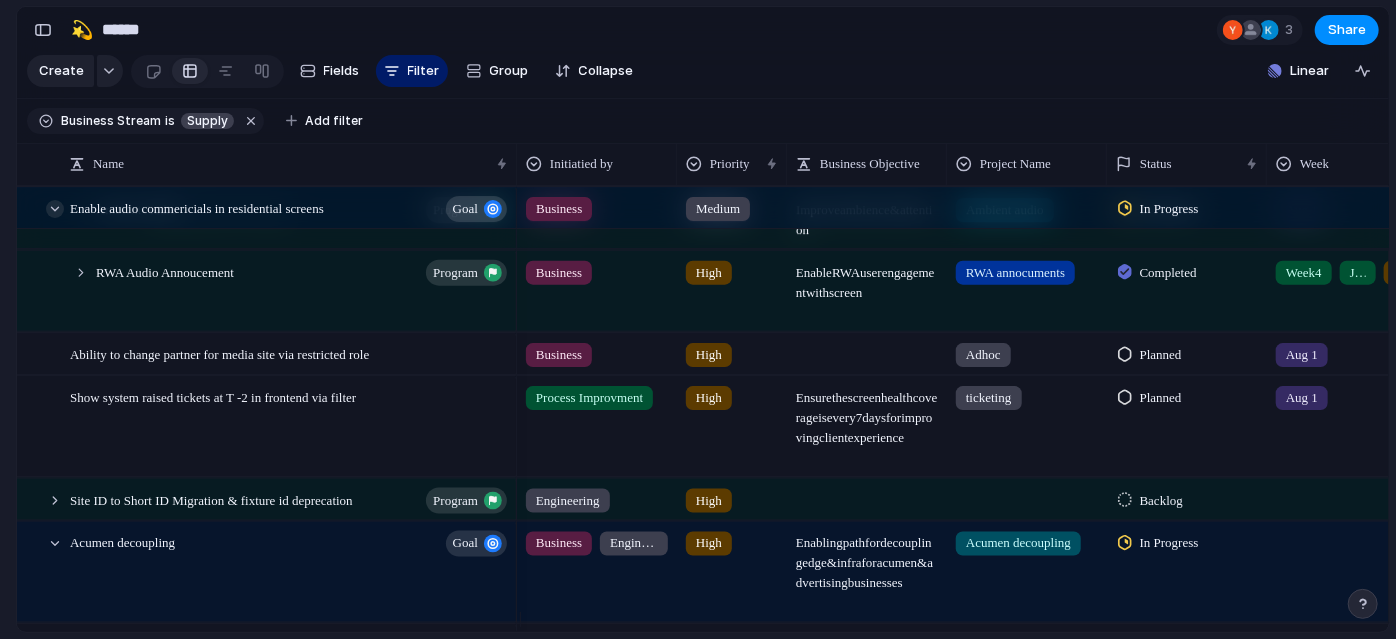 click at bounding box center [55, 209] 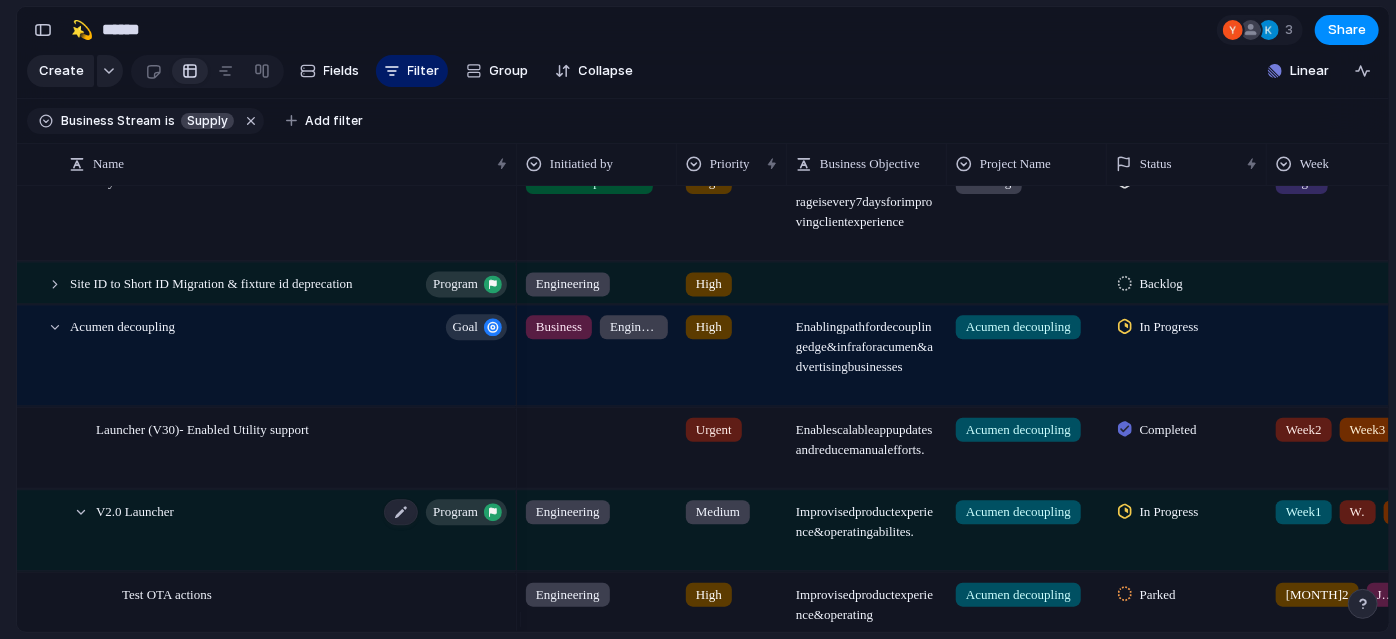 scroll, scrollTop: 213, scrollLeft: 0, axis: vertical 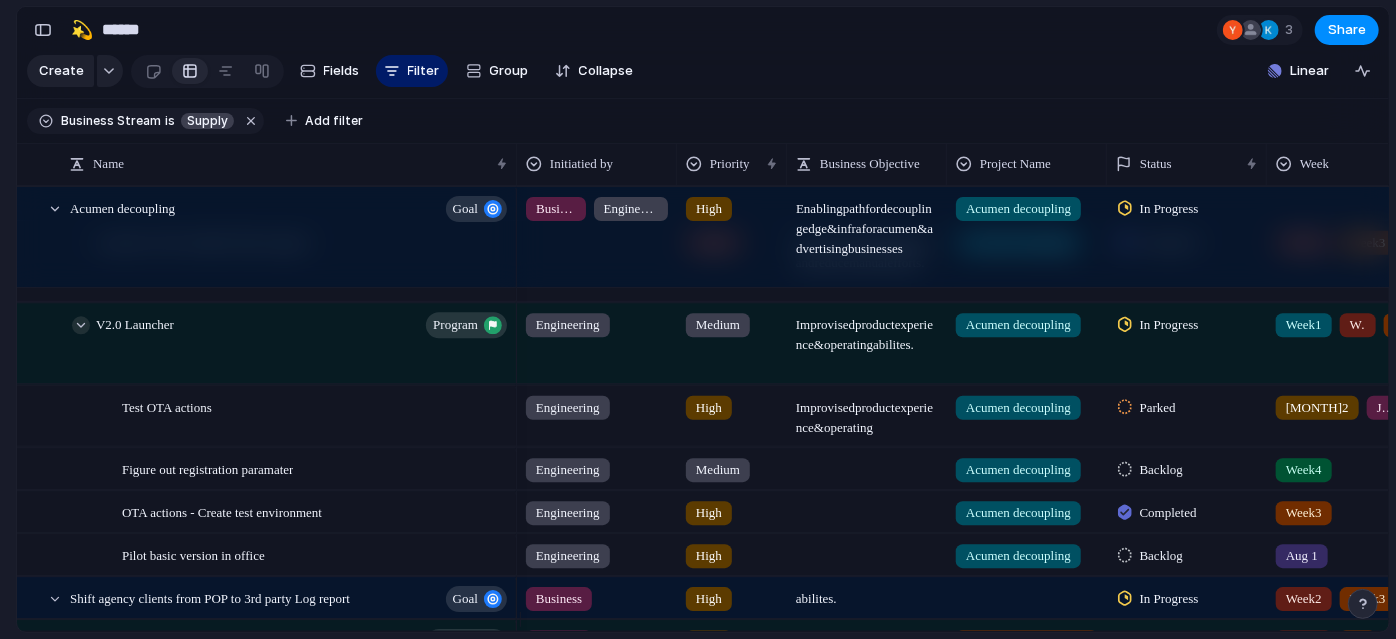 click at bounding box center [81, 325] 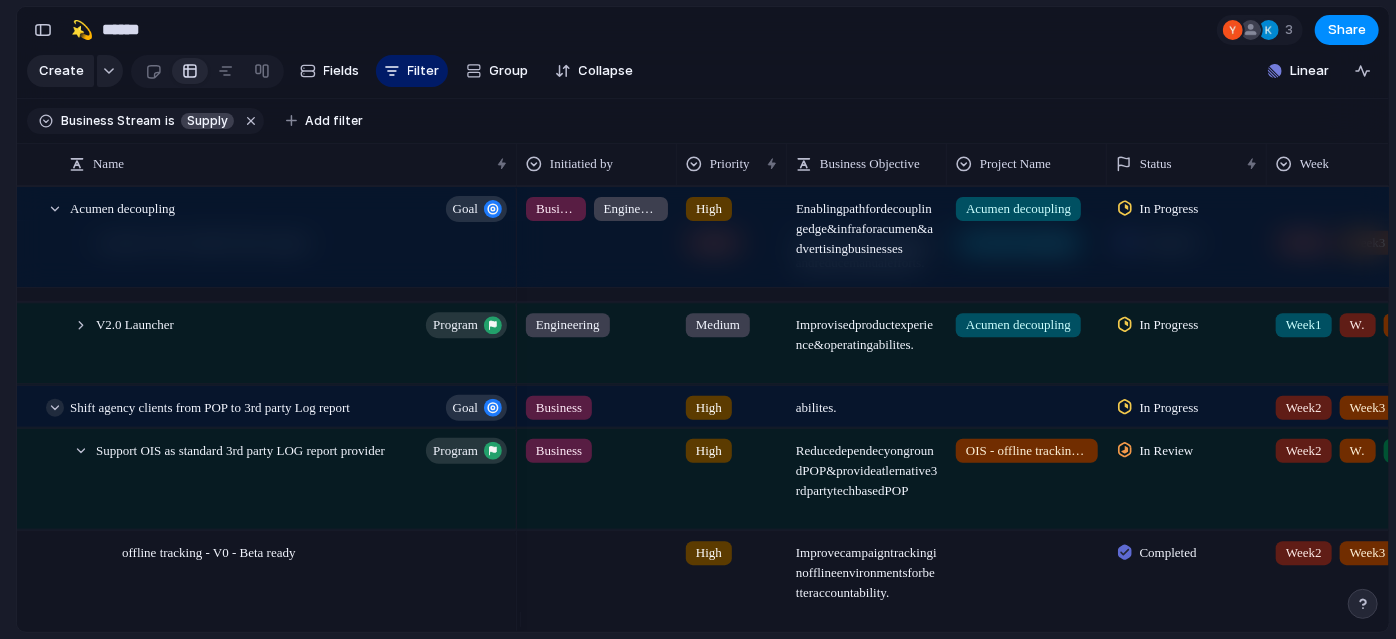 click at bounding box center (55, 407) 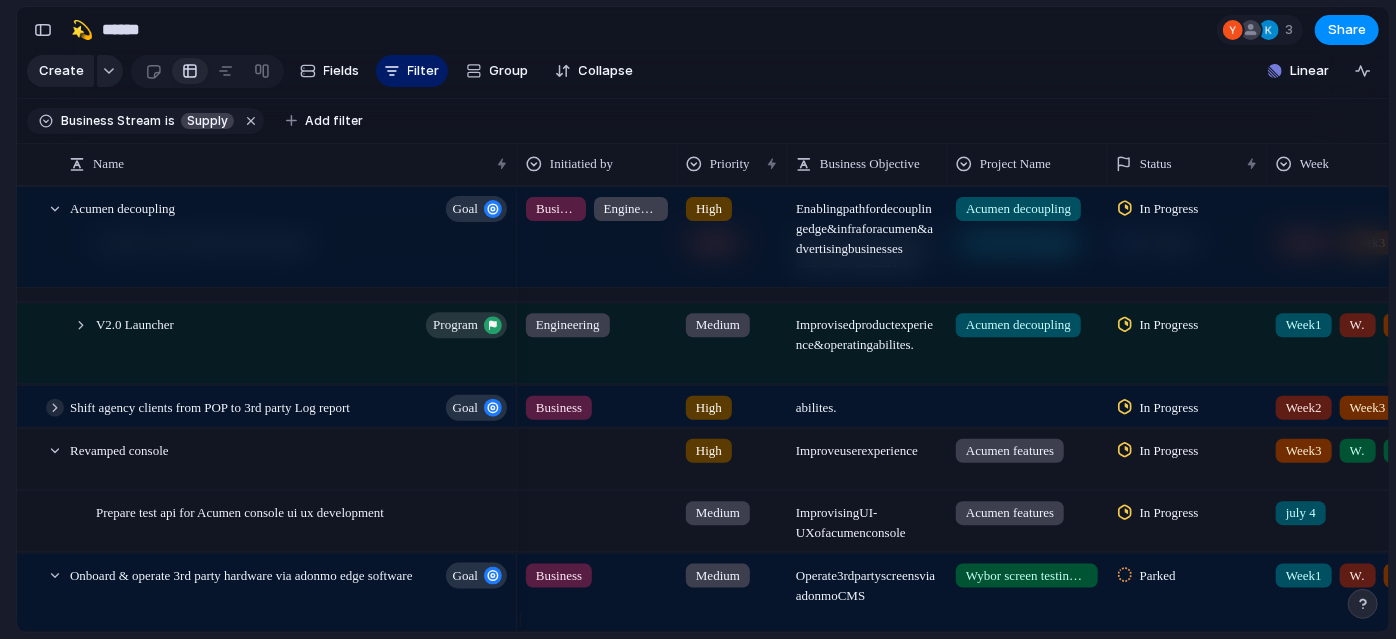 click at bounding box center [55, 407] 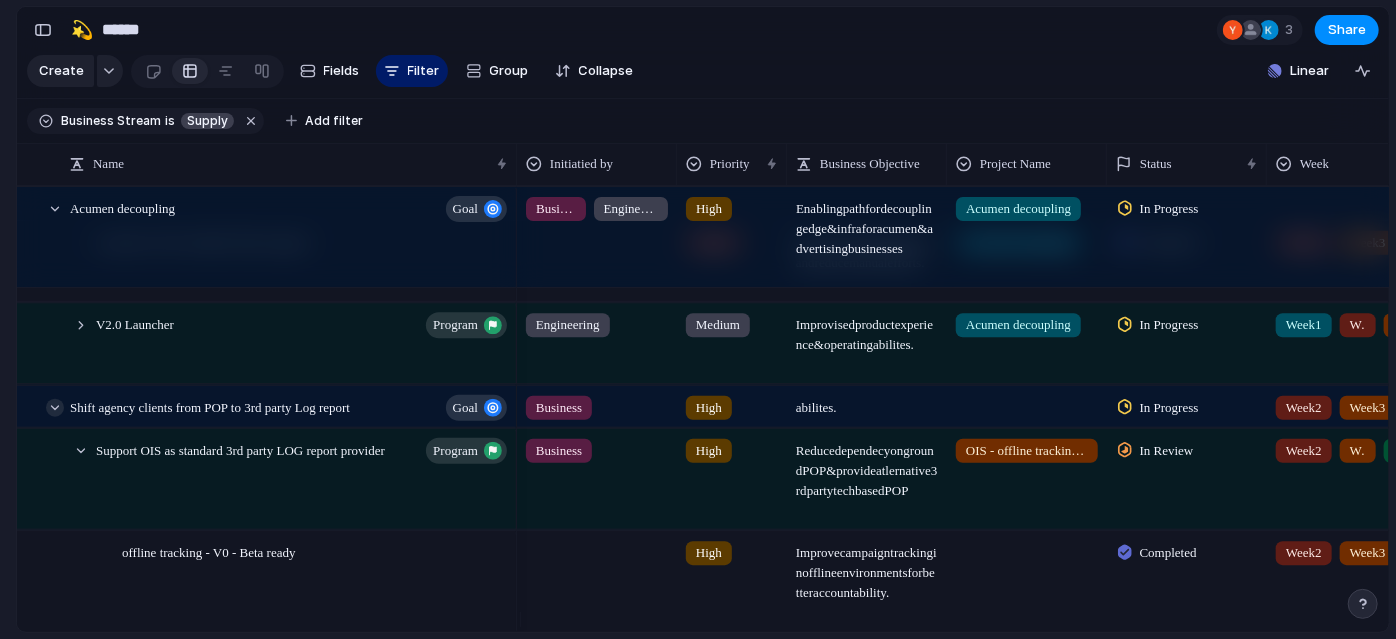 click at bounding box center (55, 407) 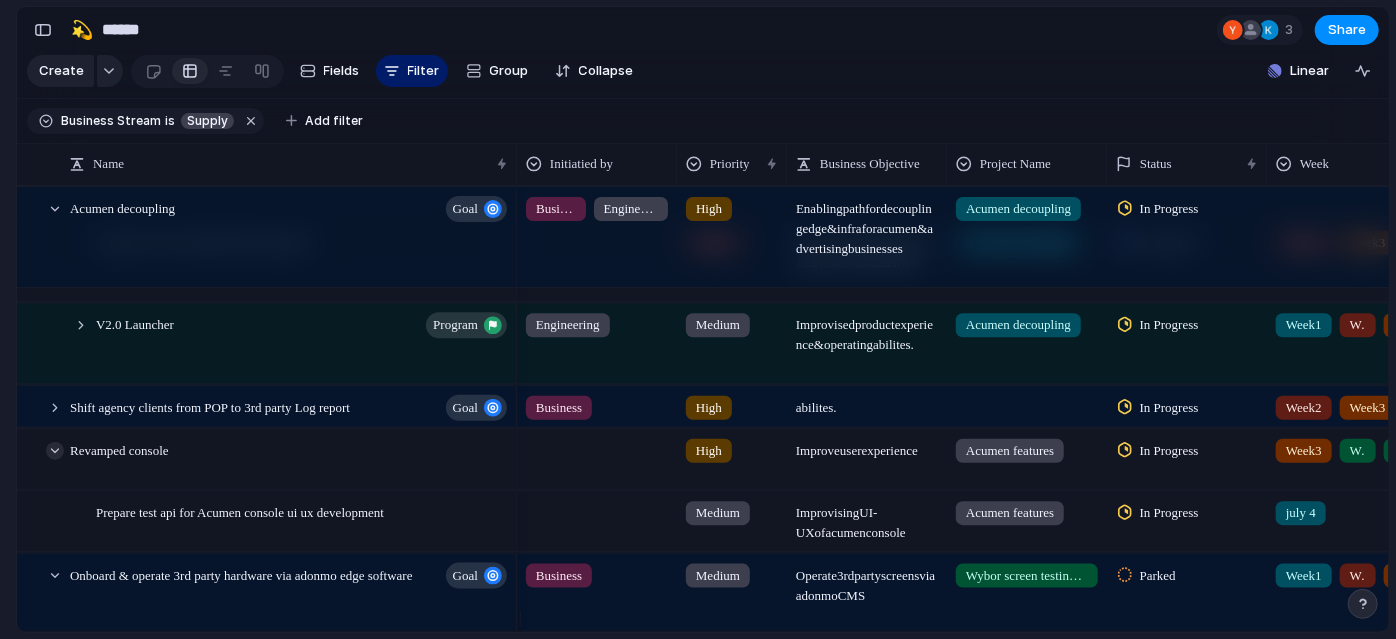 click at bounding box center (55, 450) 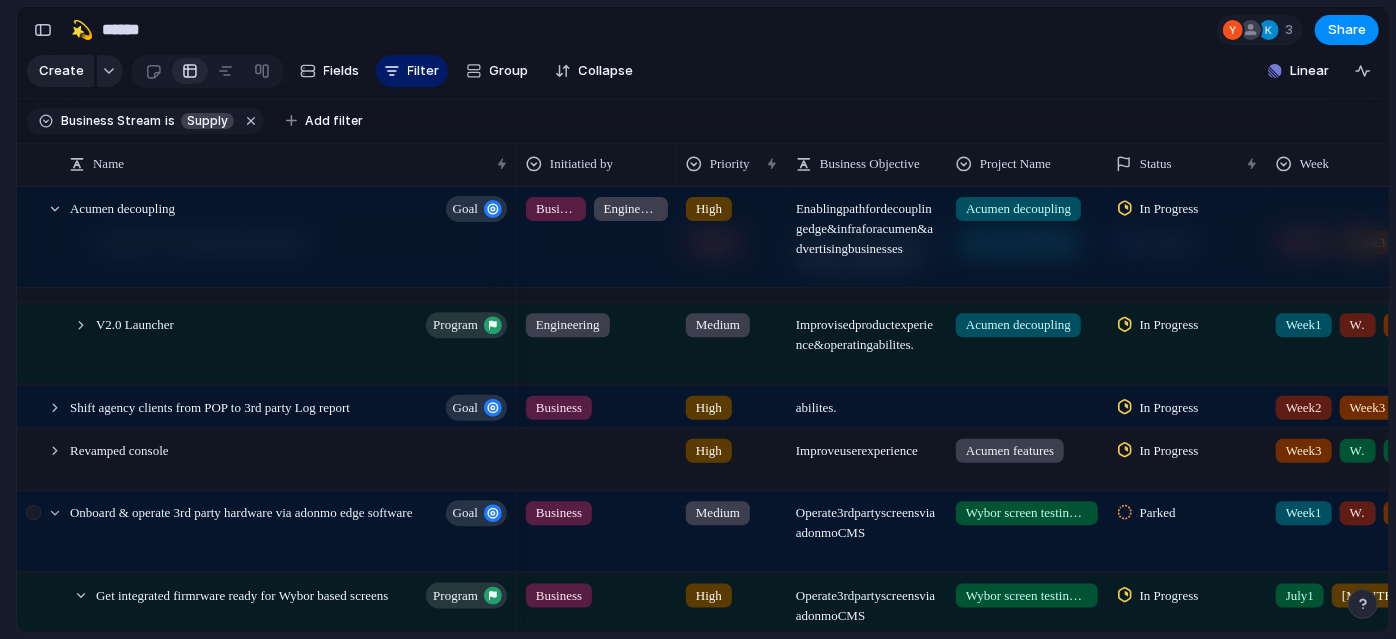 click at bounding box center [55, 513] 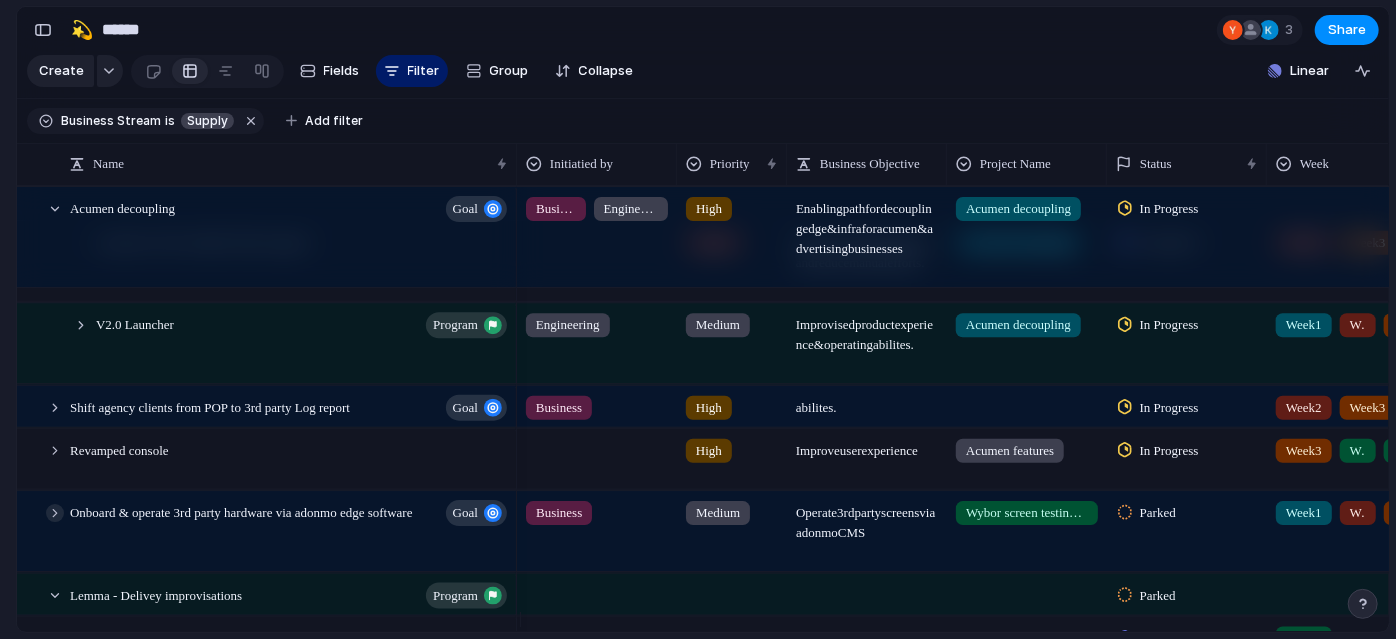 click at bounding box center (55, 513) 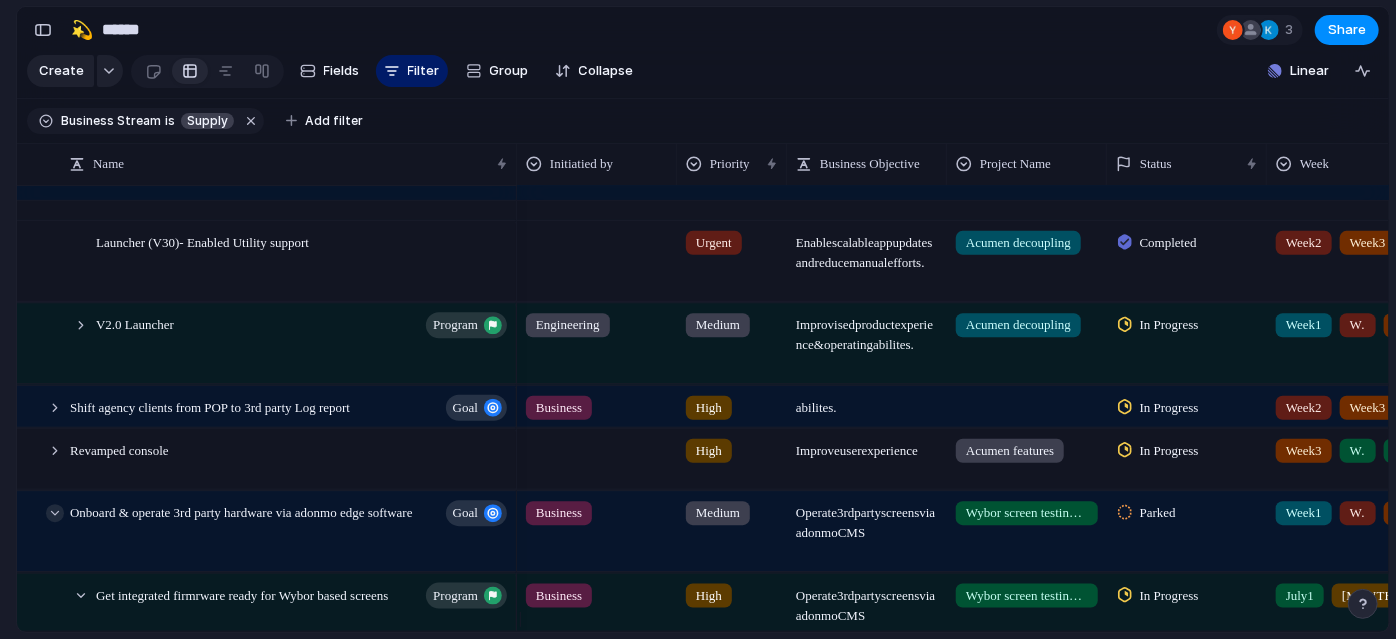 scroll, scrollTop: 660, scrollLeft: 0, axis: vertical 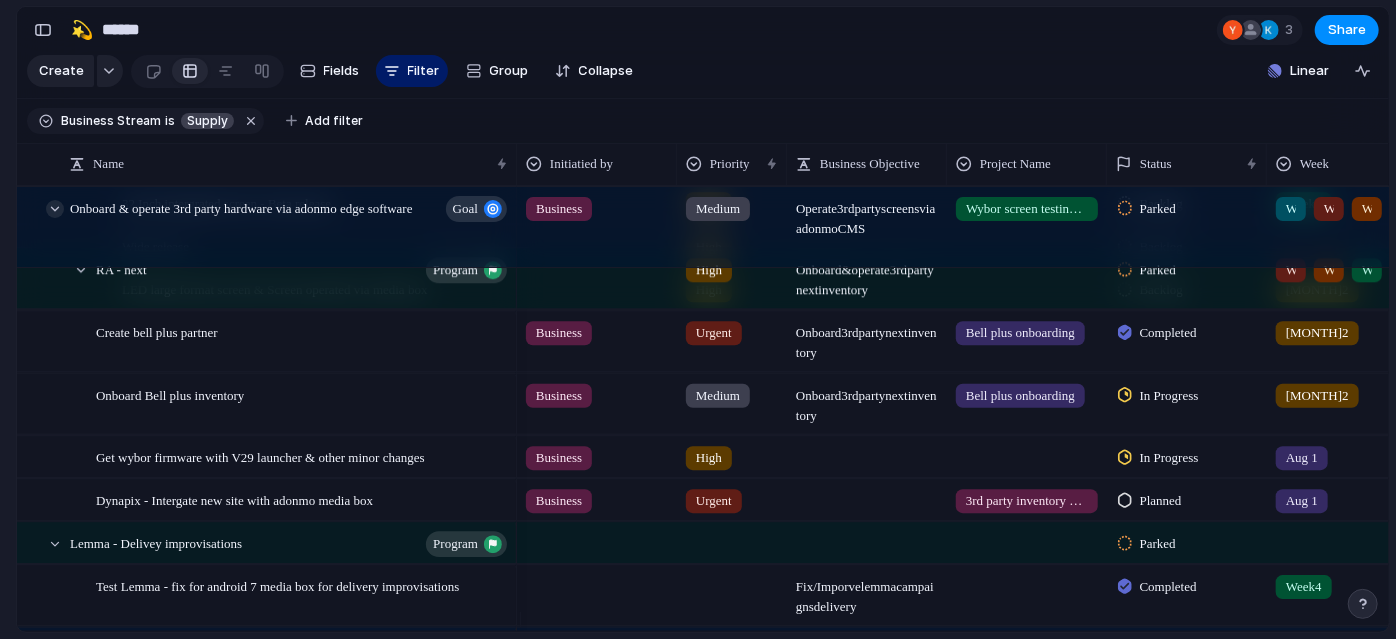 click at bounding box center (55, 209) 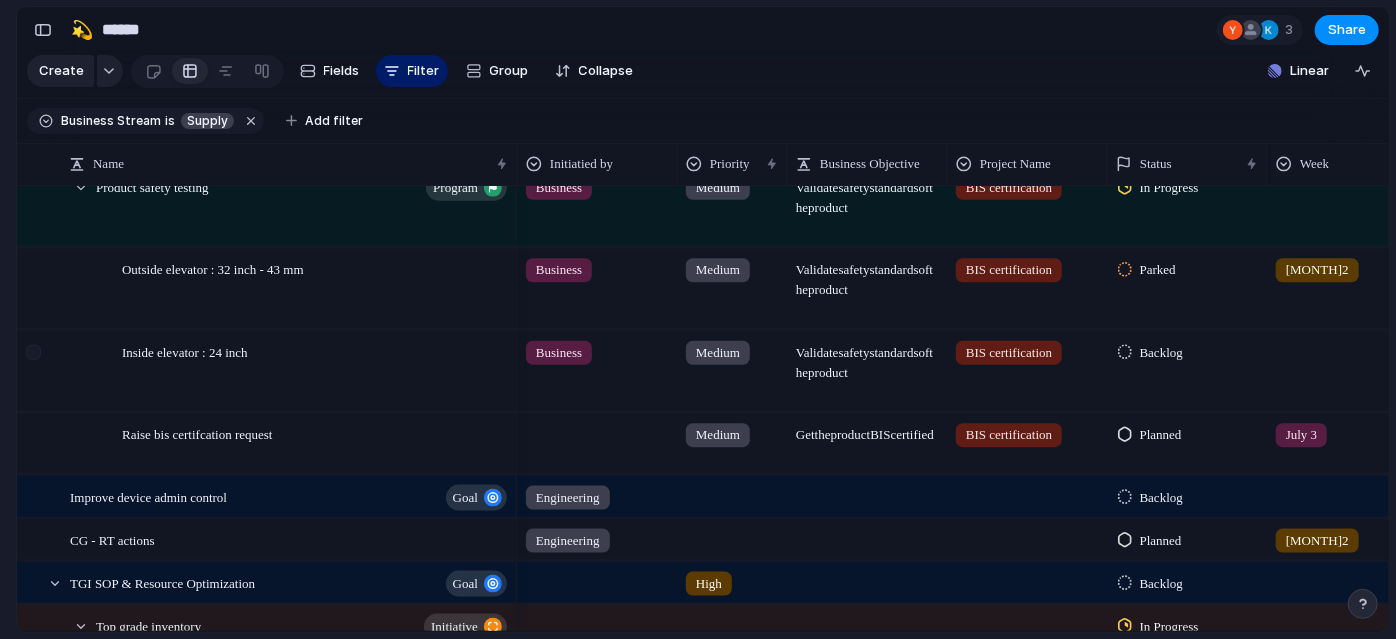 scroll, scrollTop: 1171, scrollLeft: 0, axis: vertical 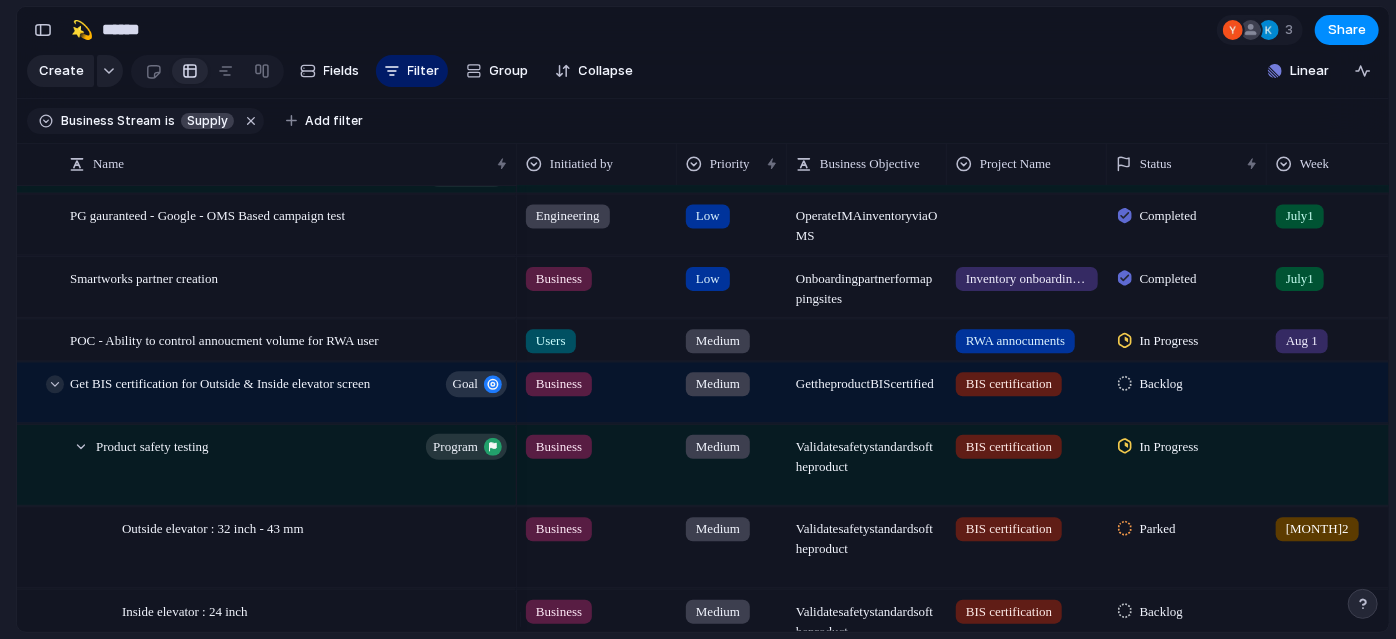 click at bounding box center (55, 384) 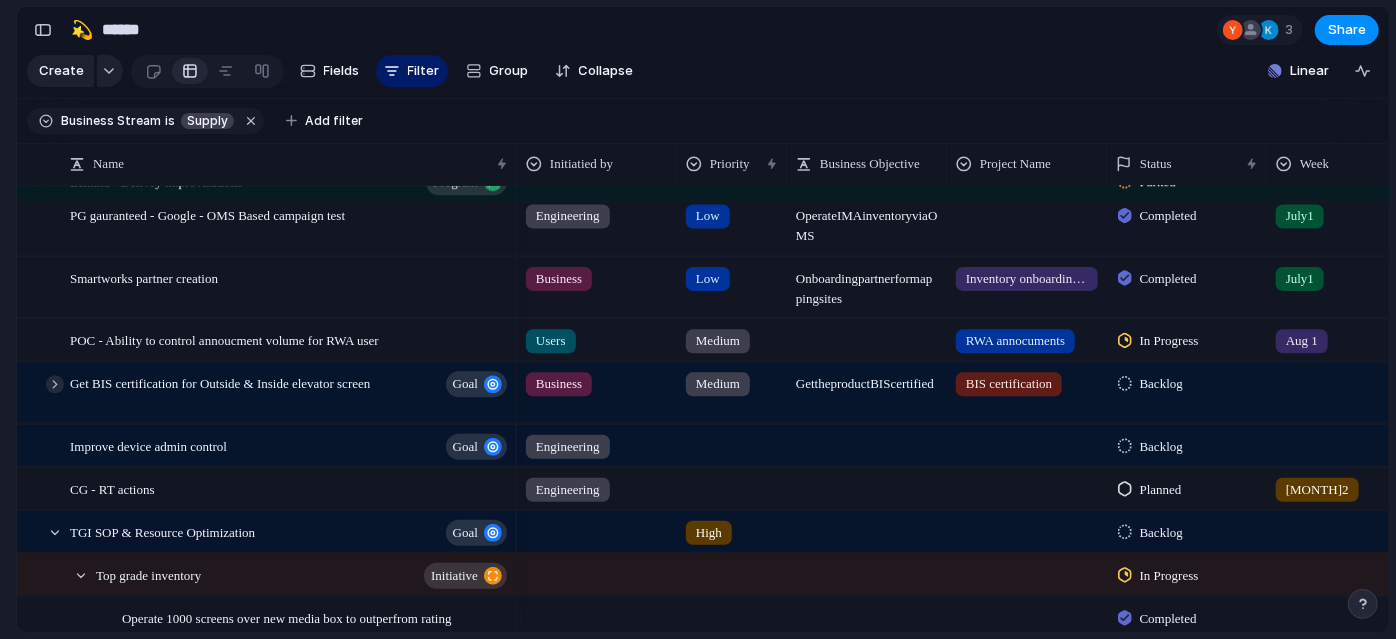 scroll, scrollTop: 1106, scrollLeft: 0, axis: vertical 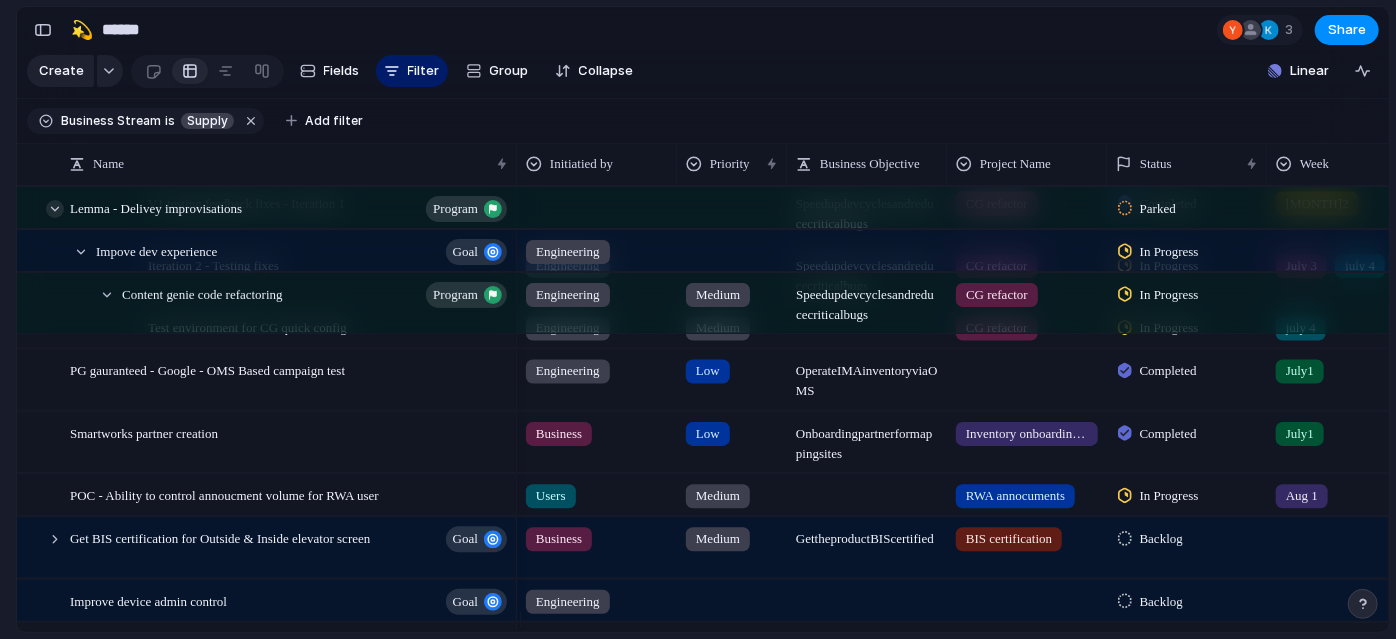 click at bounding box center [55, 209] 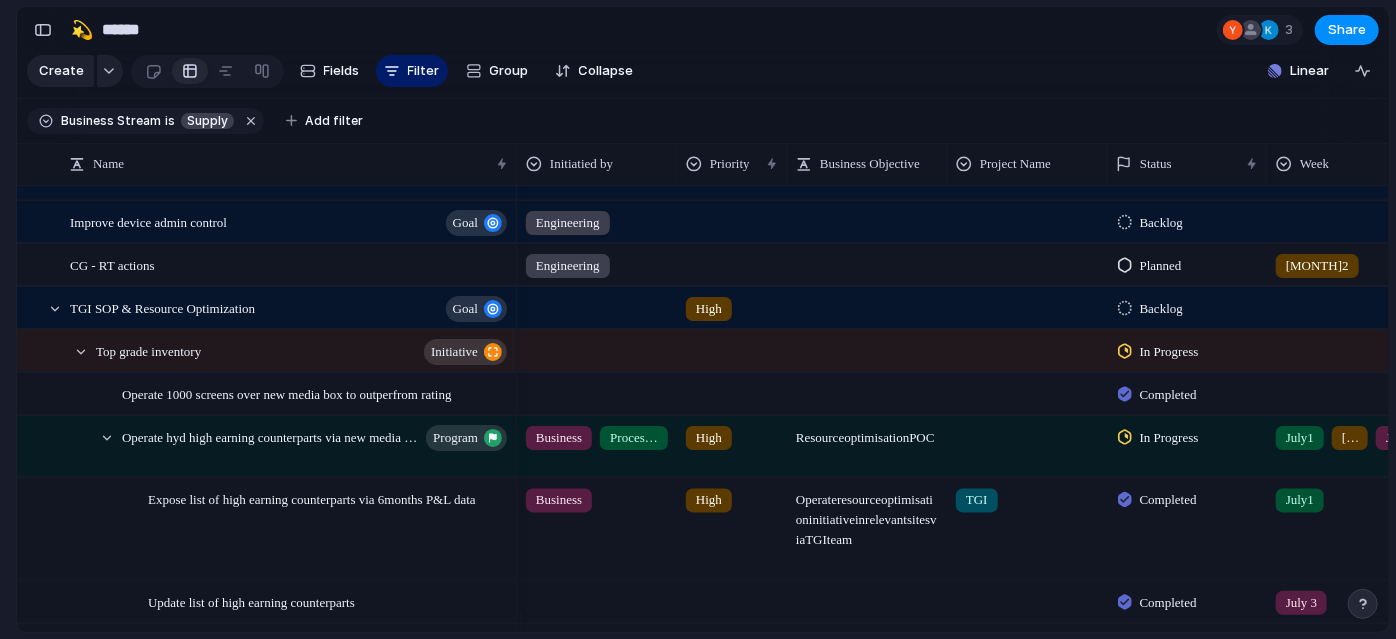 scroll, scrollTop: 806, scrollLeft: 0, axis: vertical 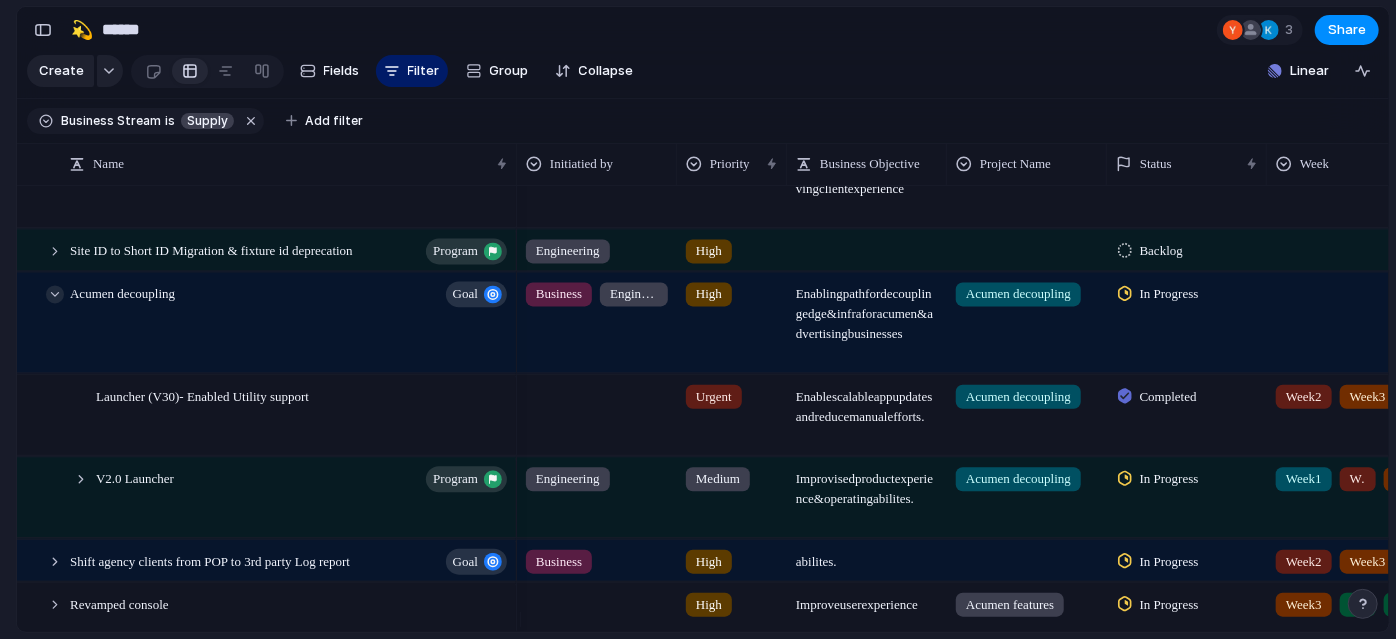 click at bounding box center [55, 294] 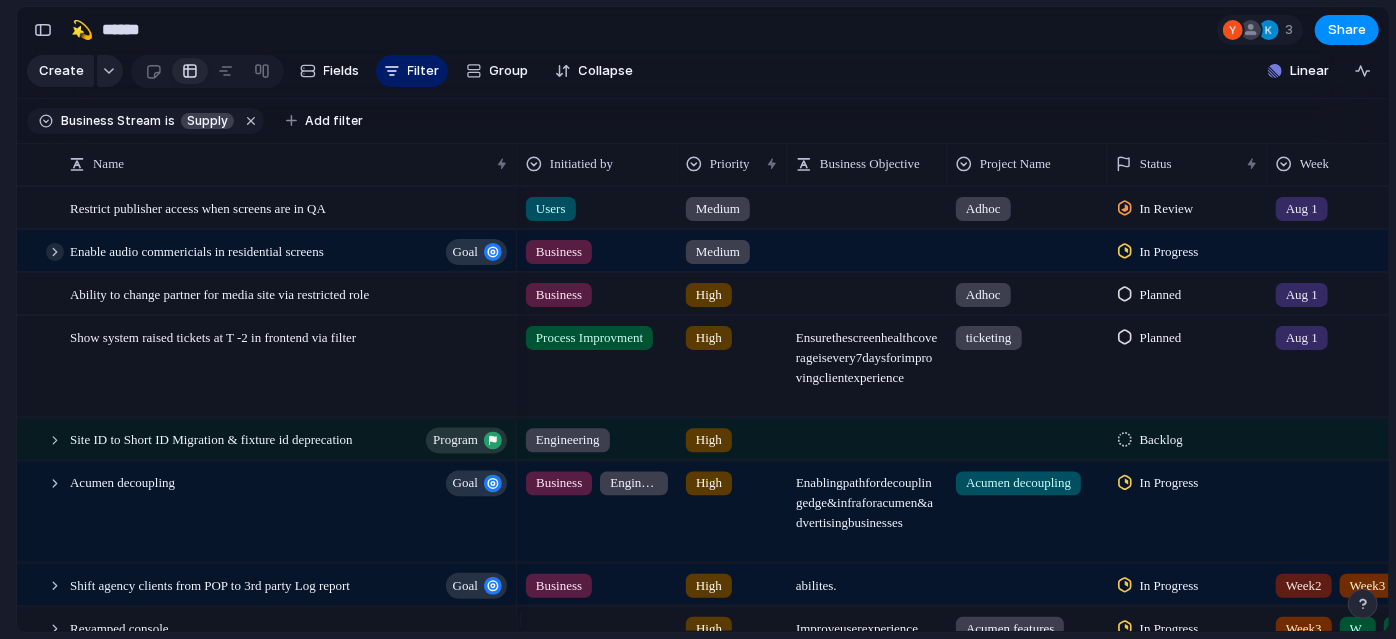 click at bounding box center (55, 252) 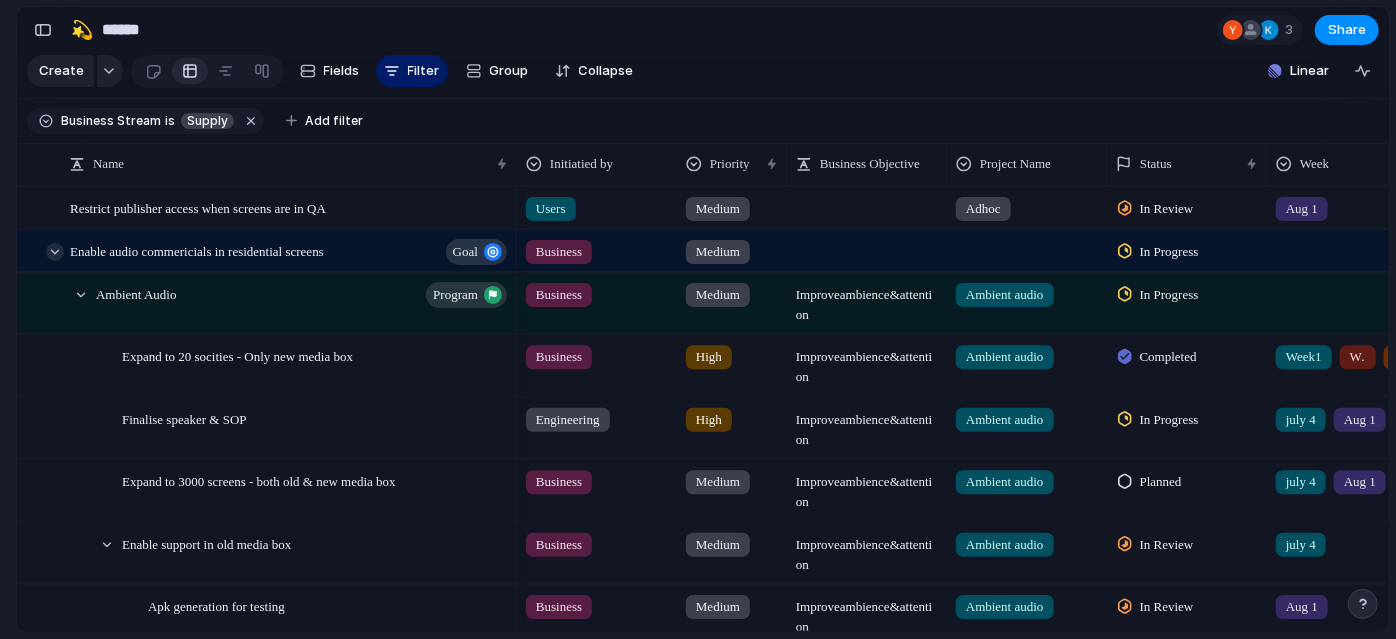 click at bounding box center [55, 252] 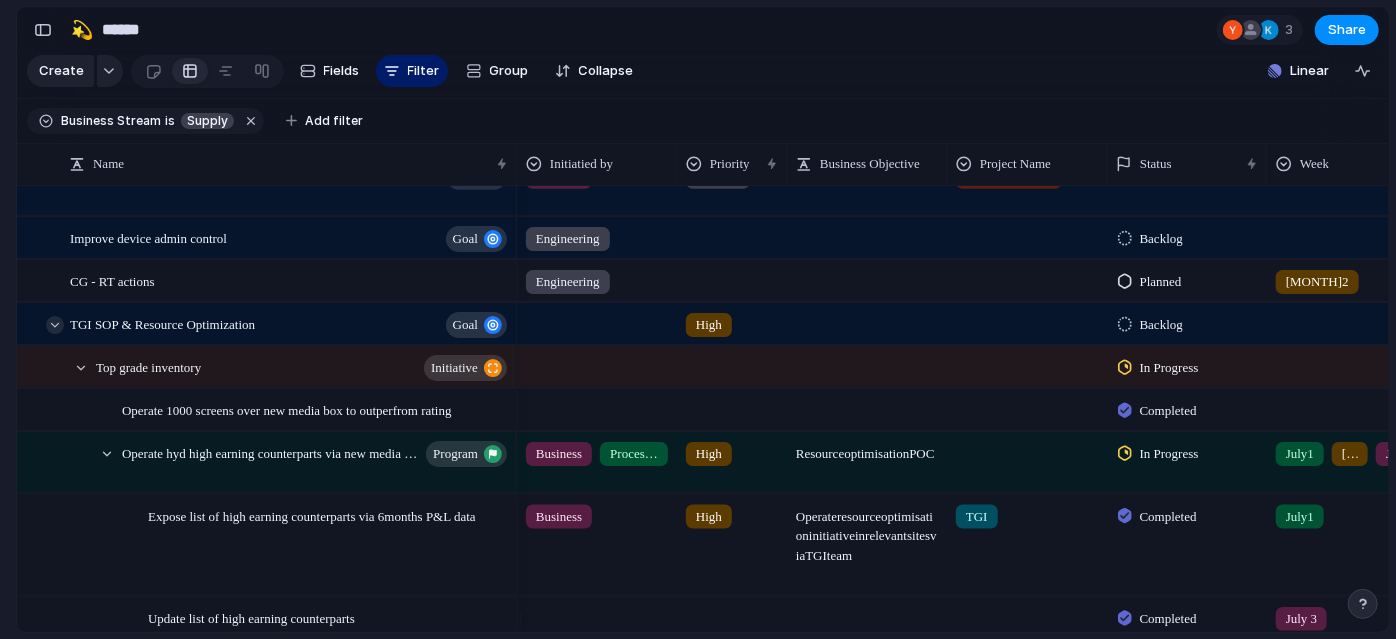 click at bounding box center [55, 325] 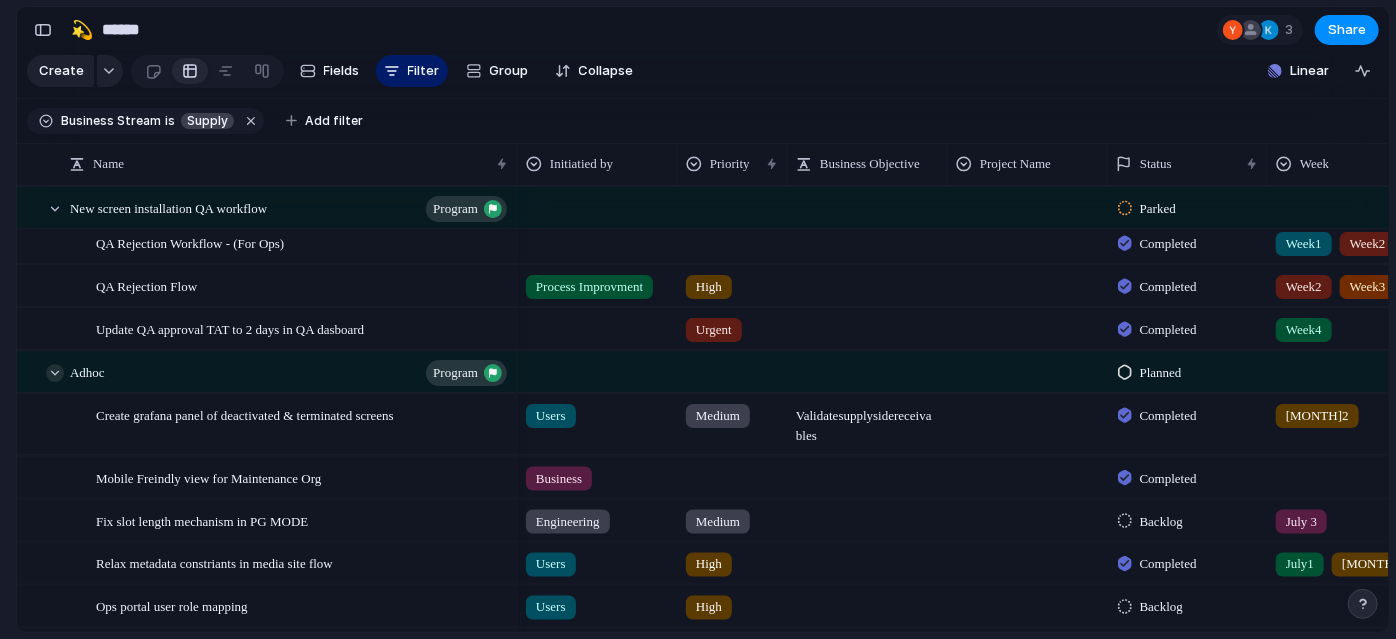 click at bounding box center (55, 373) 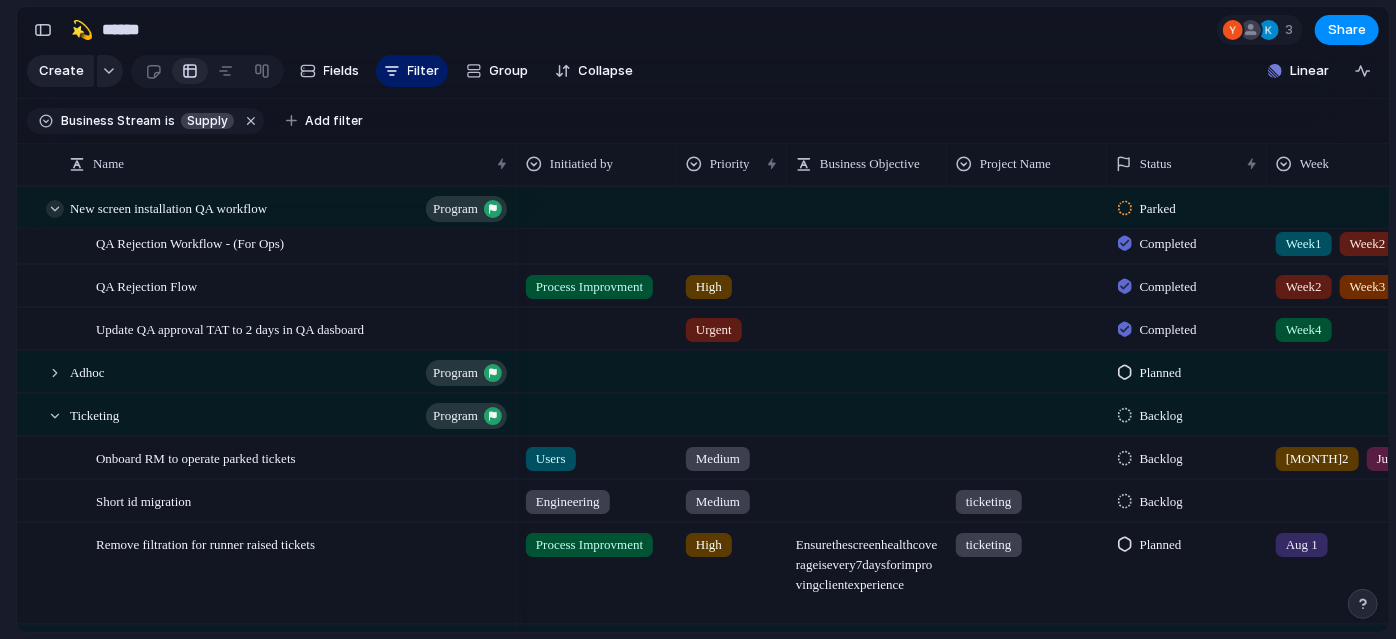 click at bounding box center [55, 209] 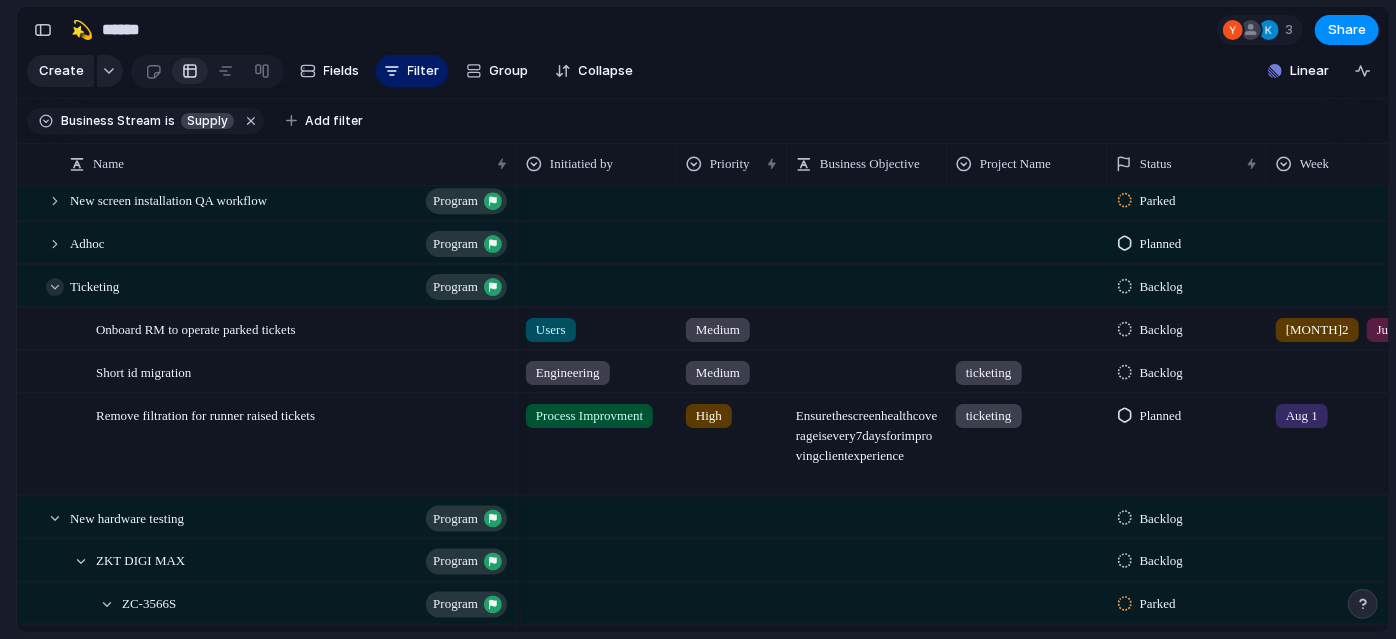click at bounding box center [55, 287] 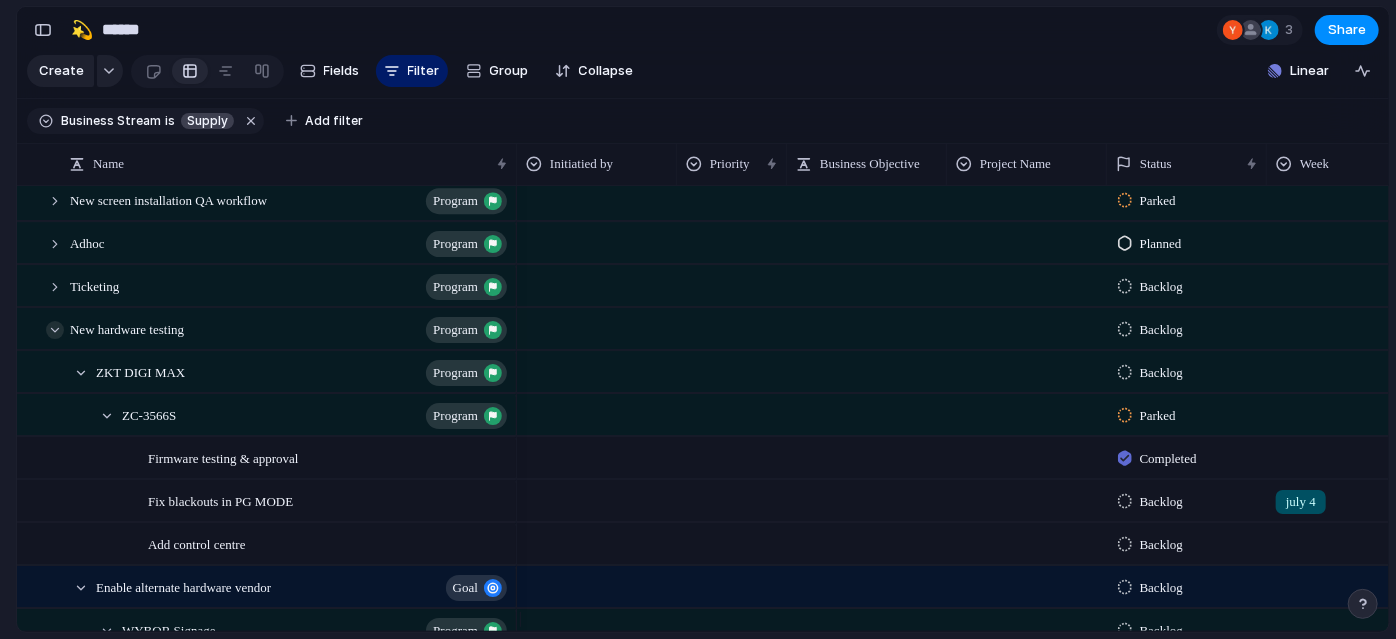 click at bounding box center (55, 330) 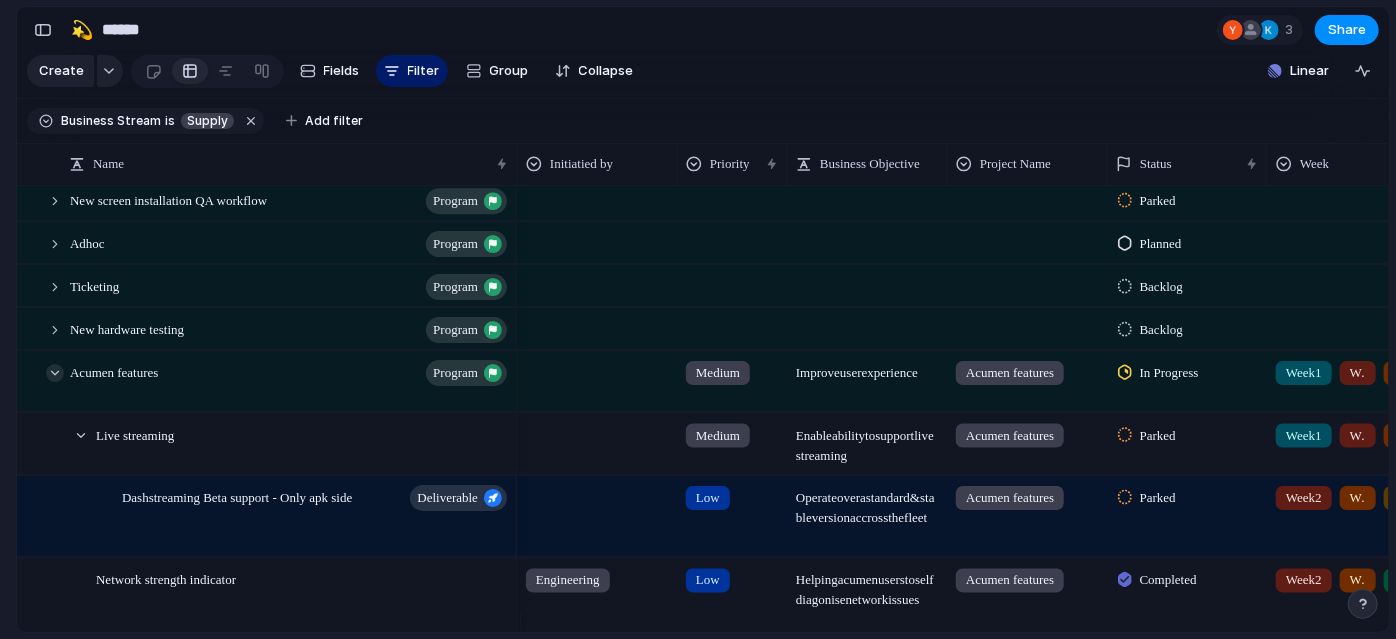 click at bounding box center (55, 373) 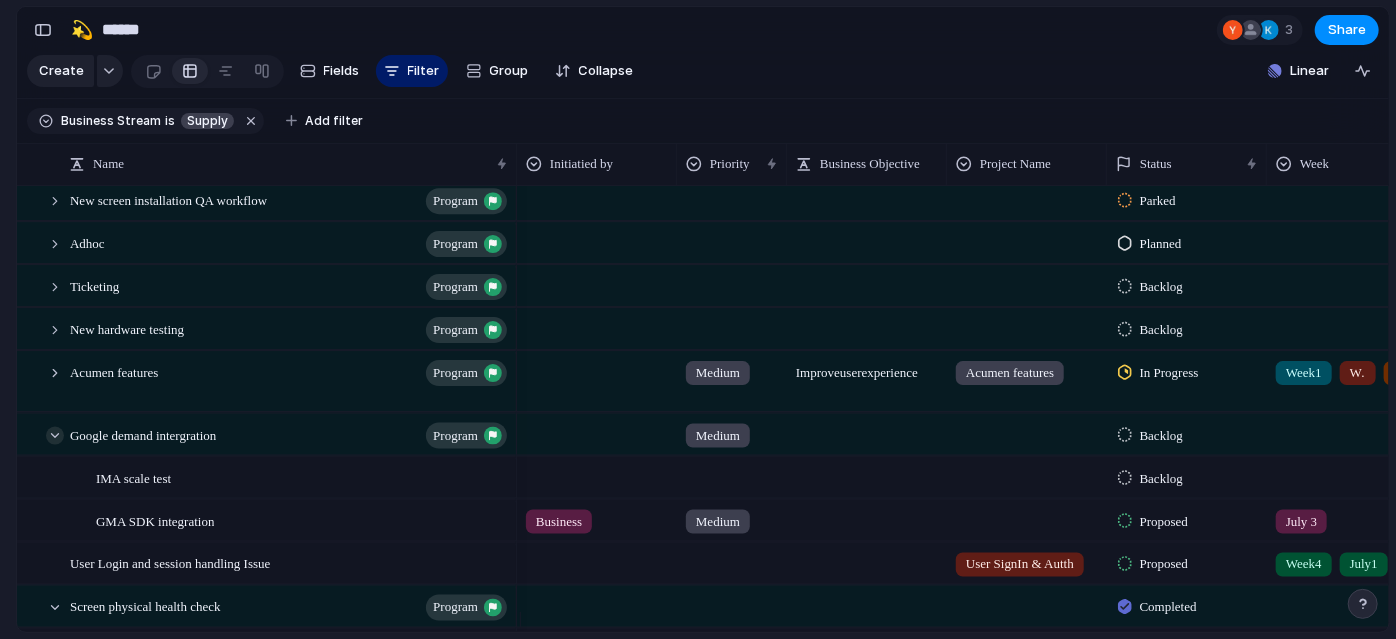 click at bounding box center (55, 435) 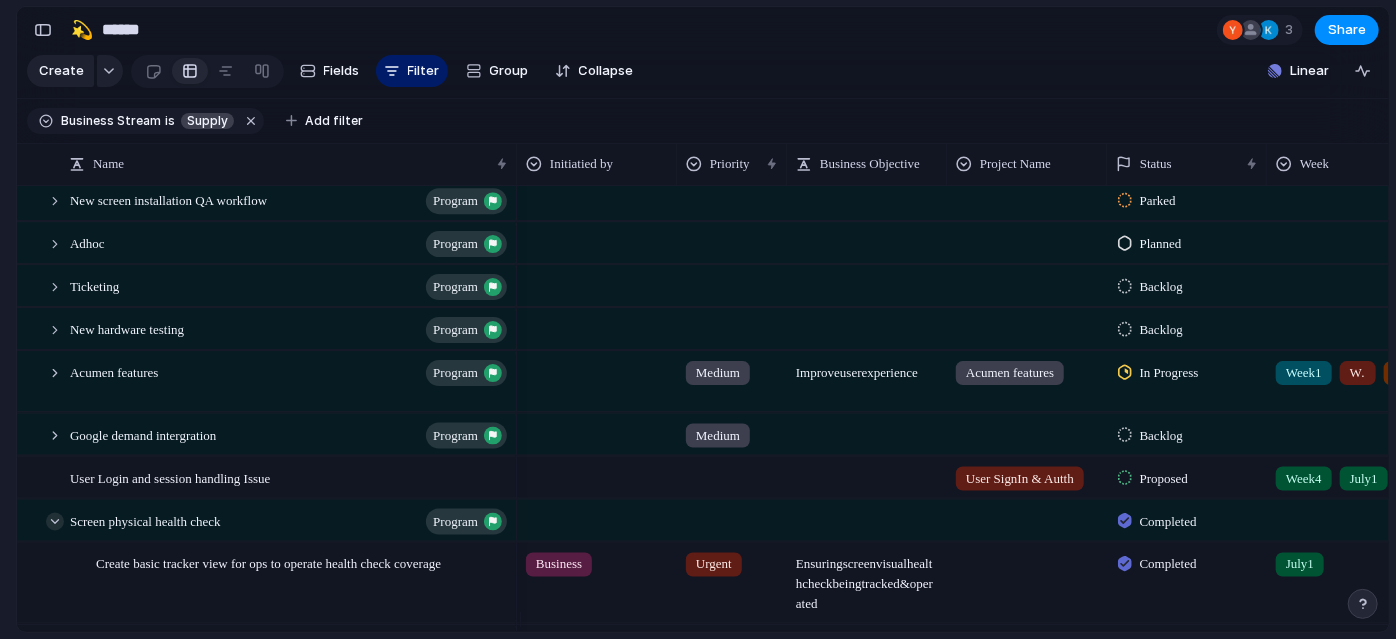 click at bounding box center (55, 521) 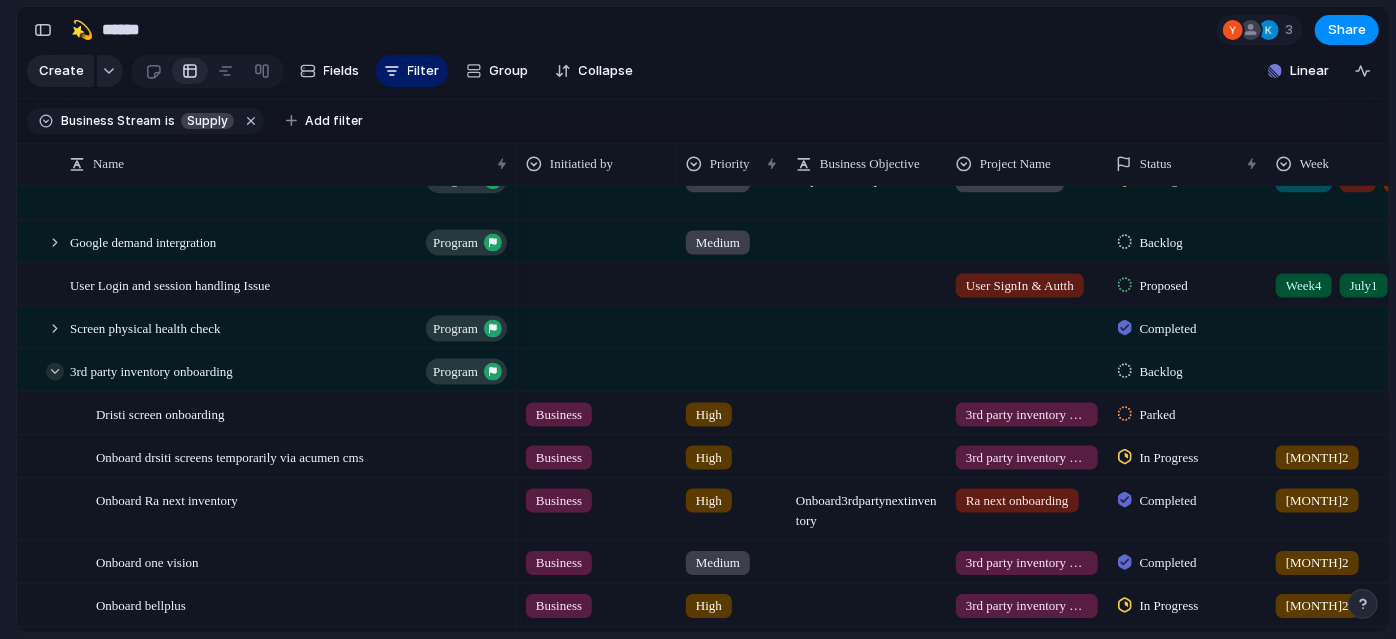 click at bounding box center [55, 371] 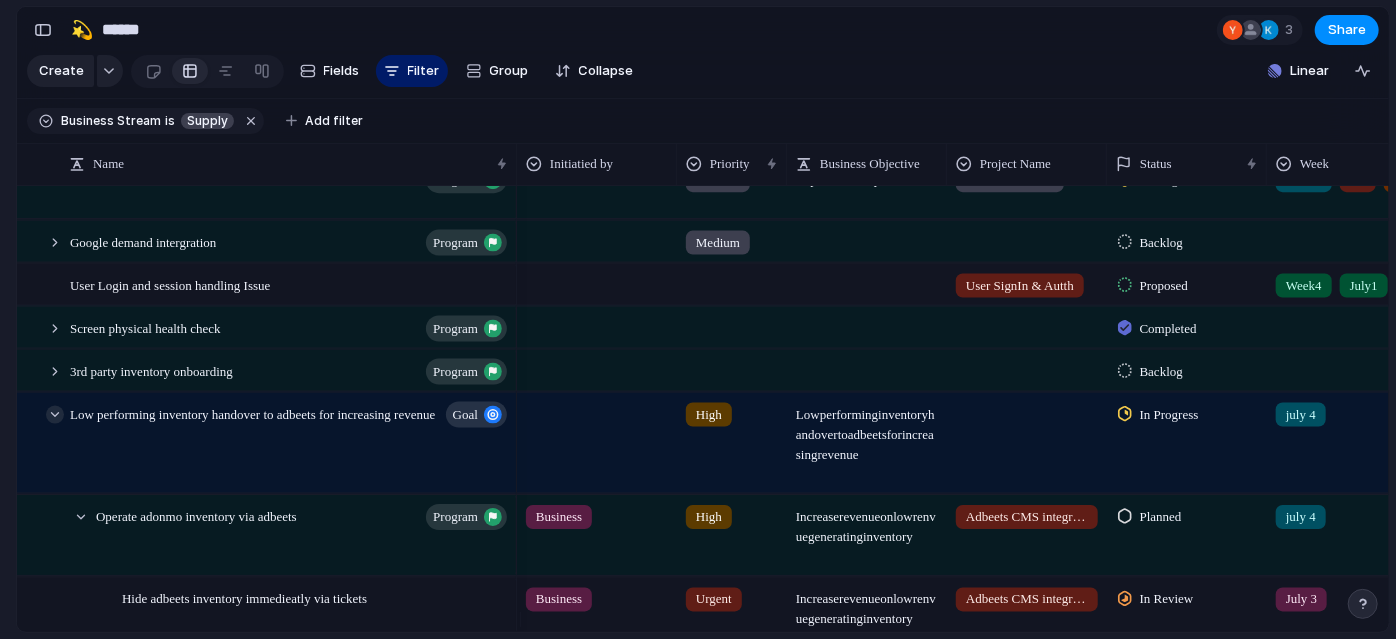 click at bounding box center [55, 414] 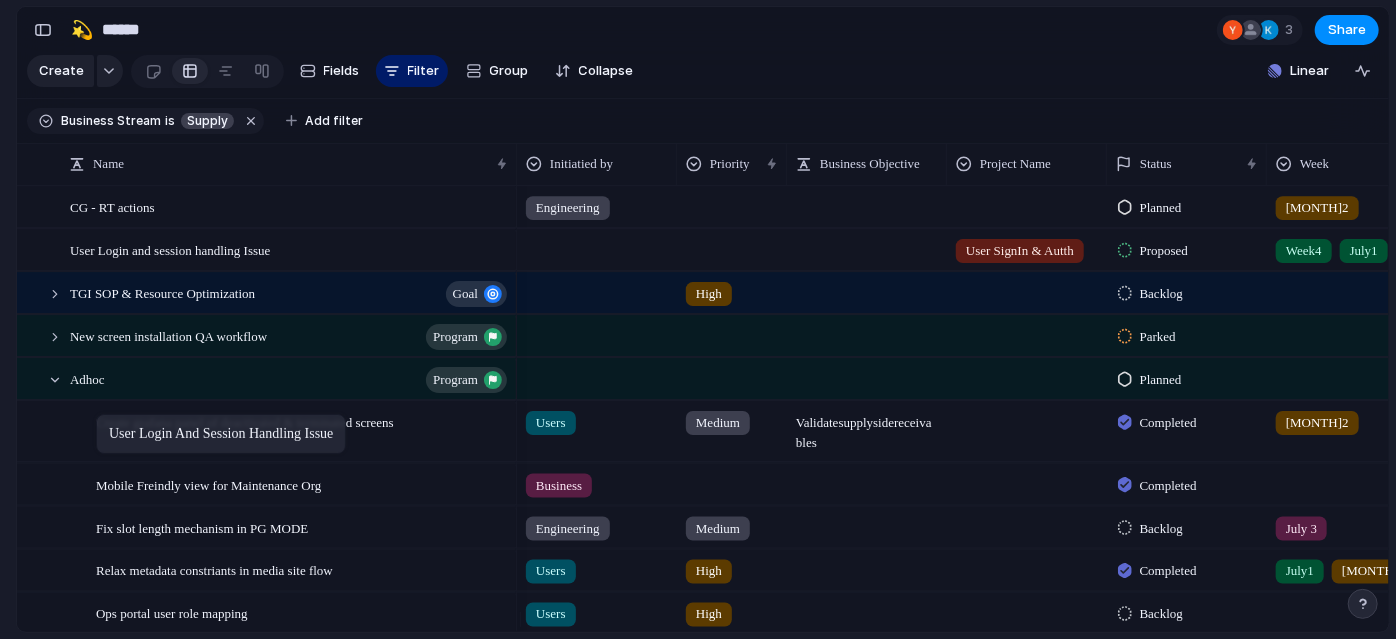 drag, startPoint x: 158, startPoint y: 579, endPoint x: 106, endPoint y: 418, distance: 169.18924 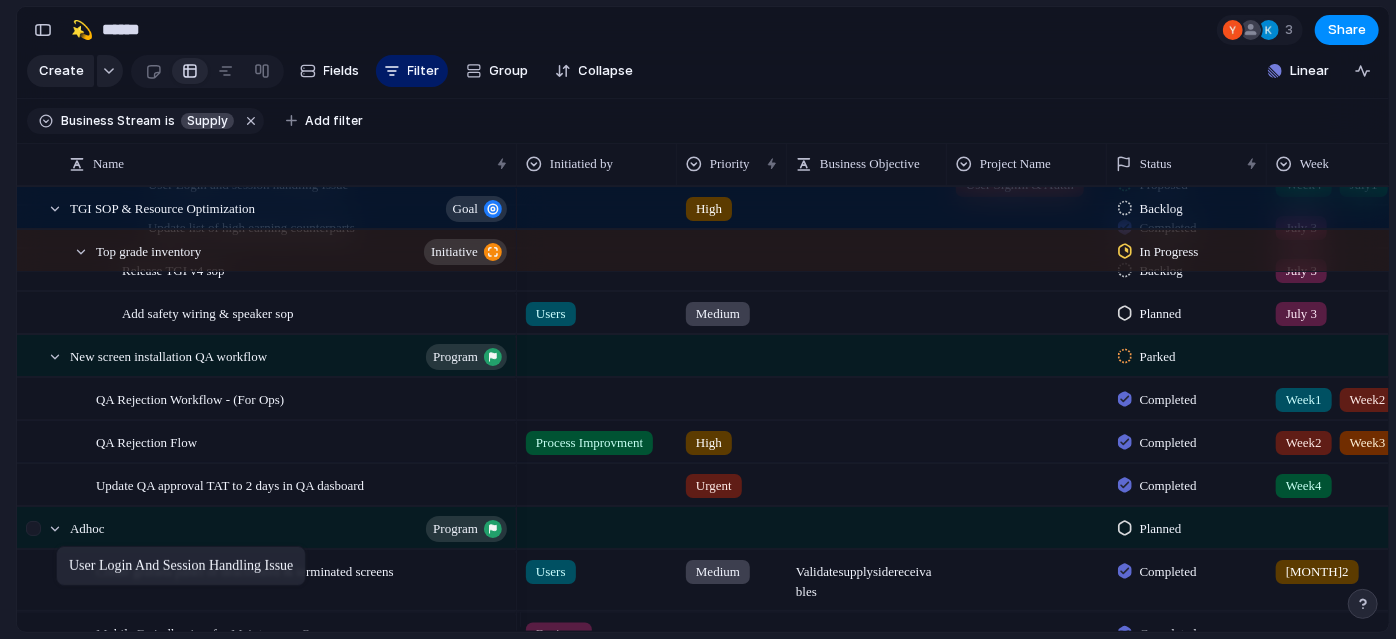 drag, startPoint x: 253, startPoint y: 263, endPoint x: 67, endPoint y: 551, distance: 342.84106 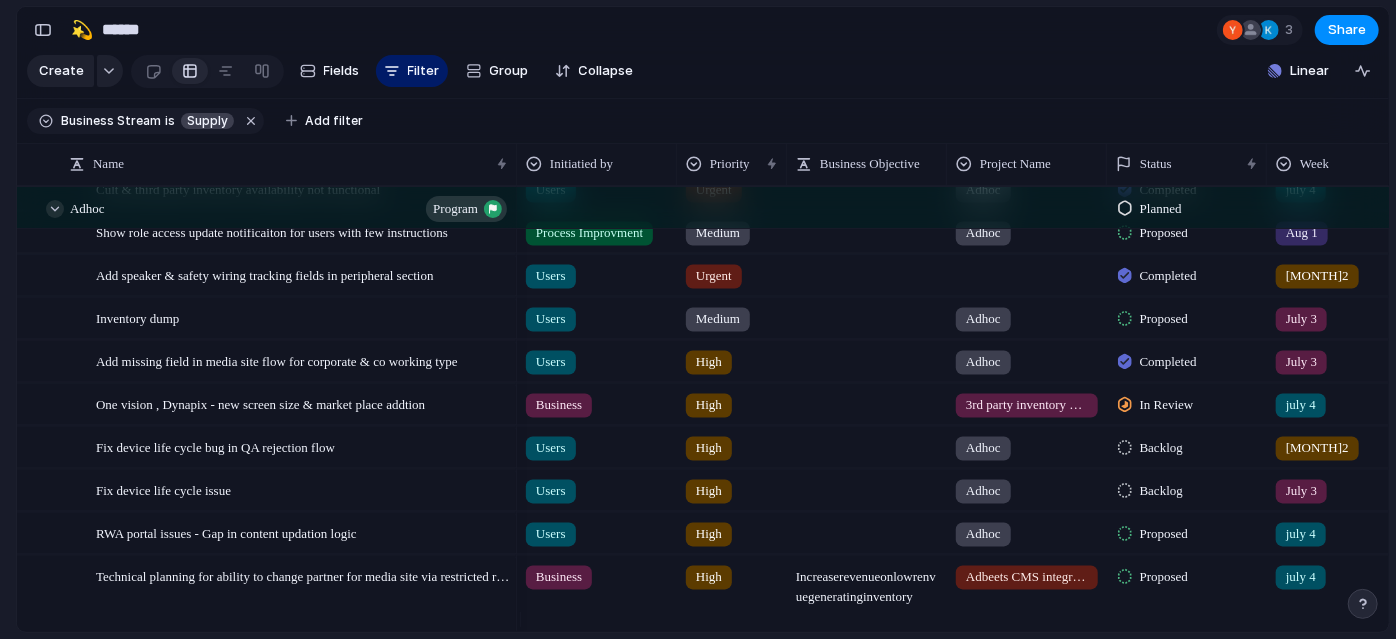 click at bounding box center [55, 209] 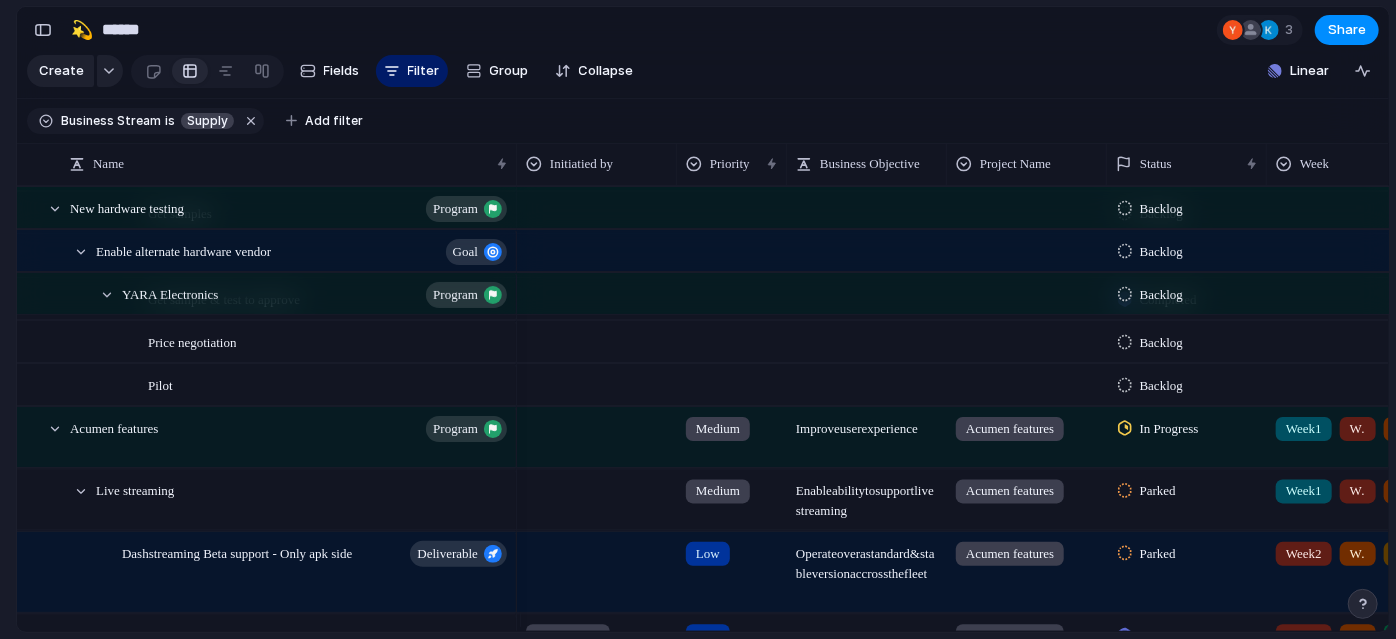 click at bounding box center (55, 209) 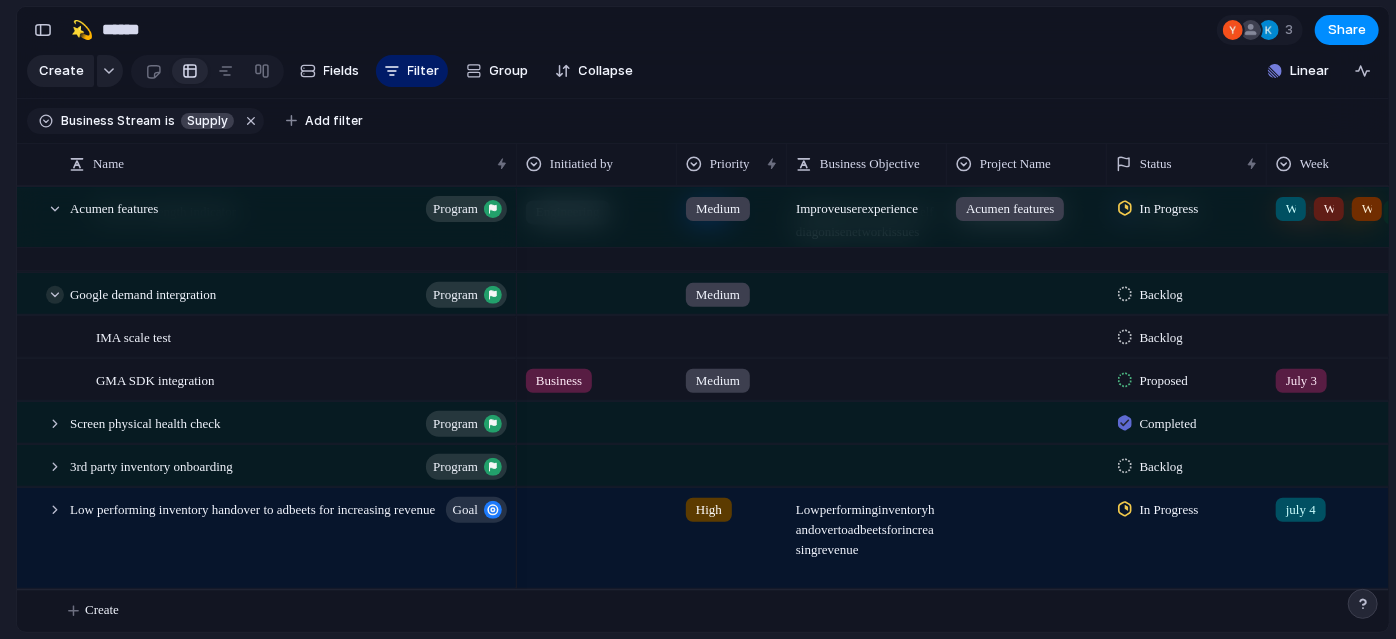 click at bounding box center (55, 294) 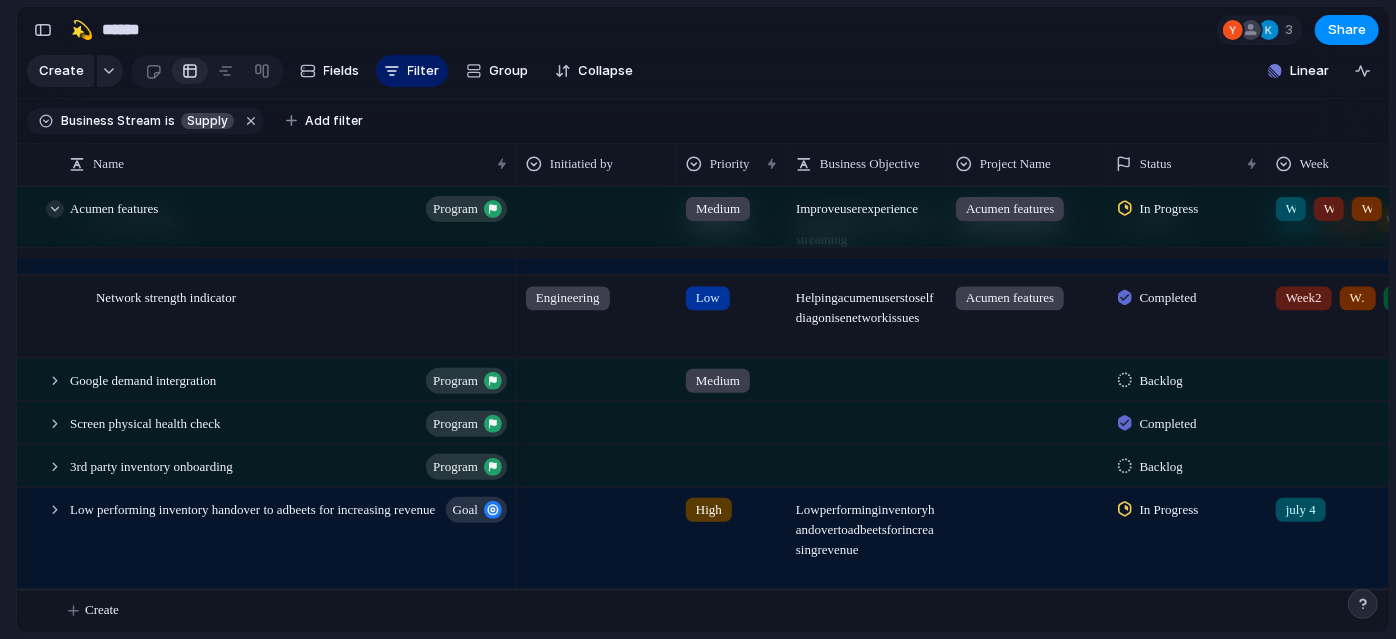 click at bounding box center [55, 209] 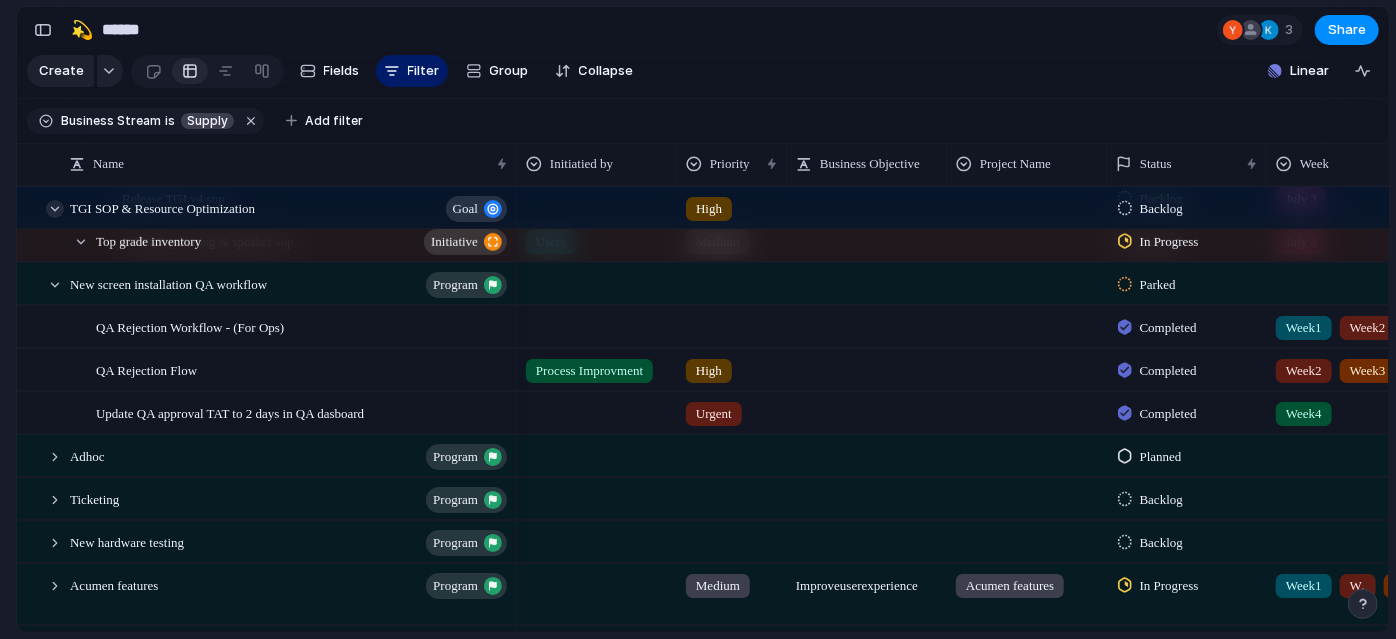 click at bounding box center (55, 209) 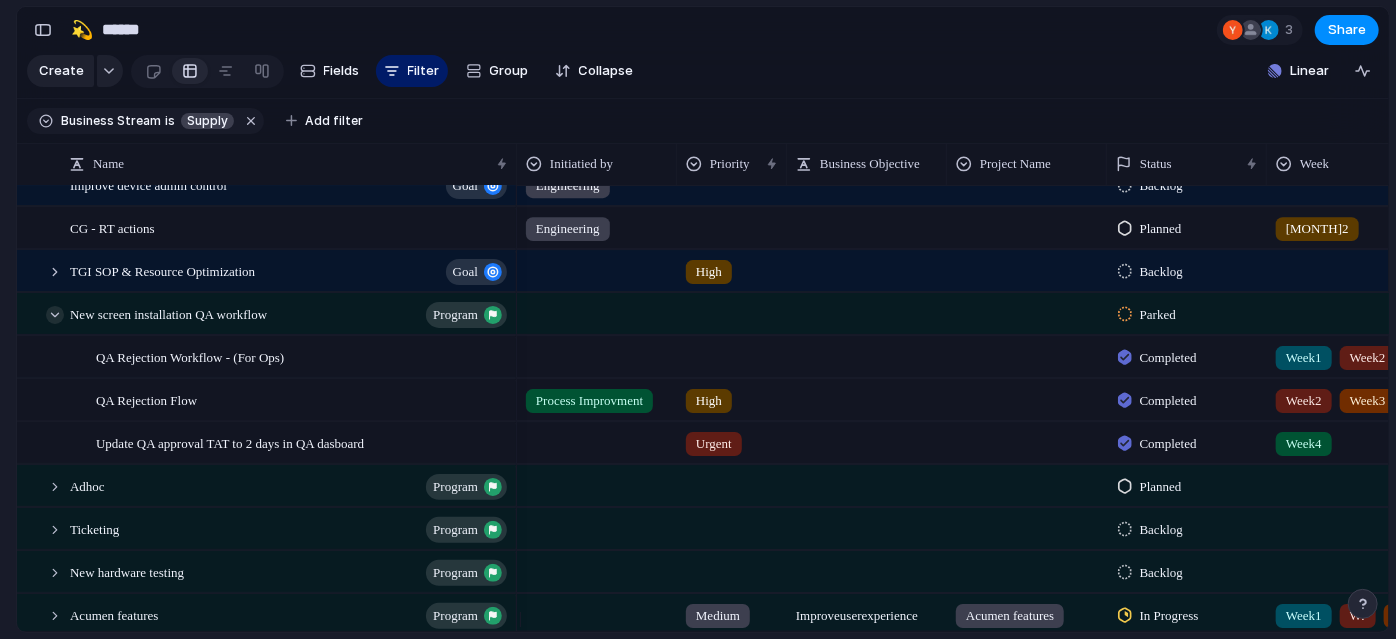 click at bounding box center [55, 315] 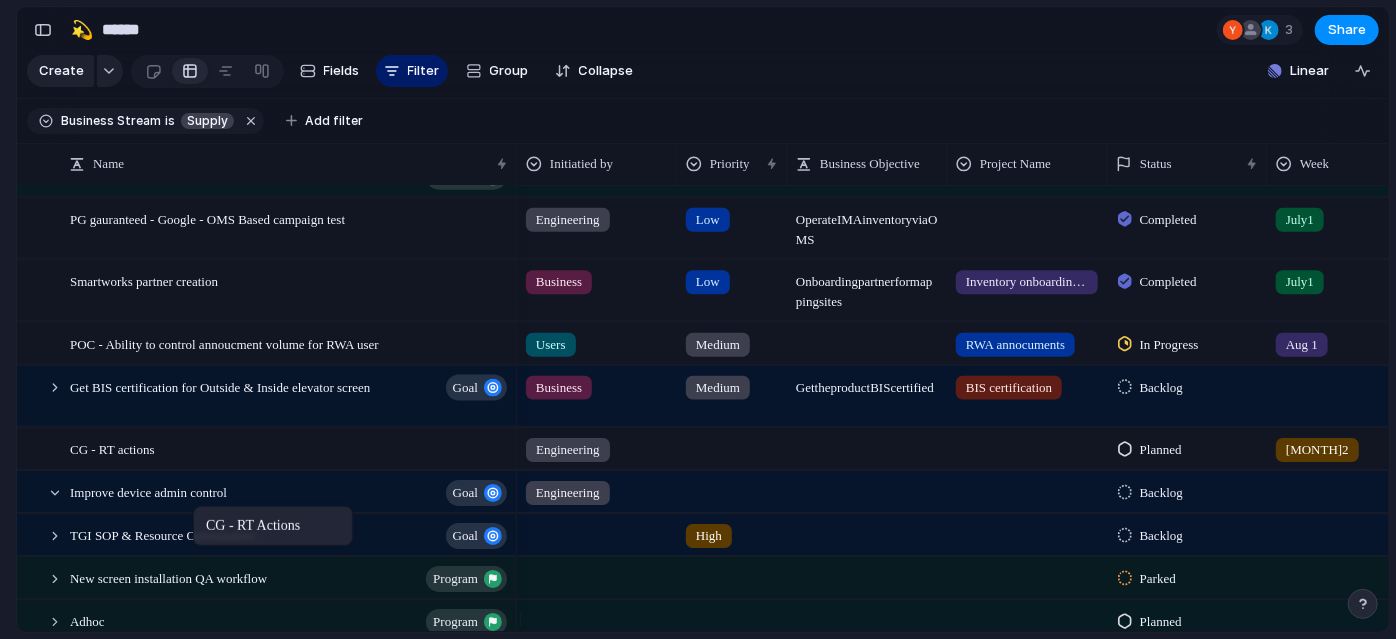 drag, startPoint x: 117, startPoint y: 510, endPoint x: 203, endPoint y: 510, distance: 86 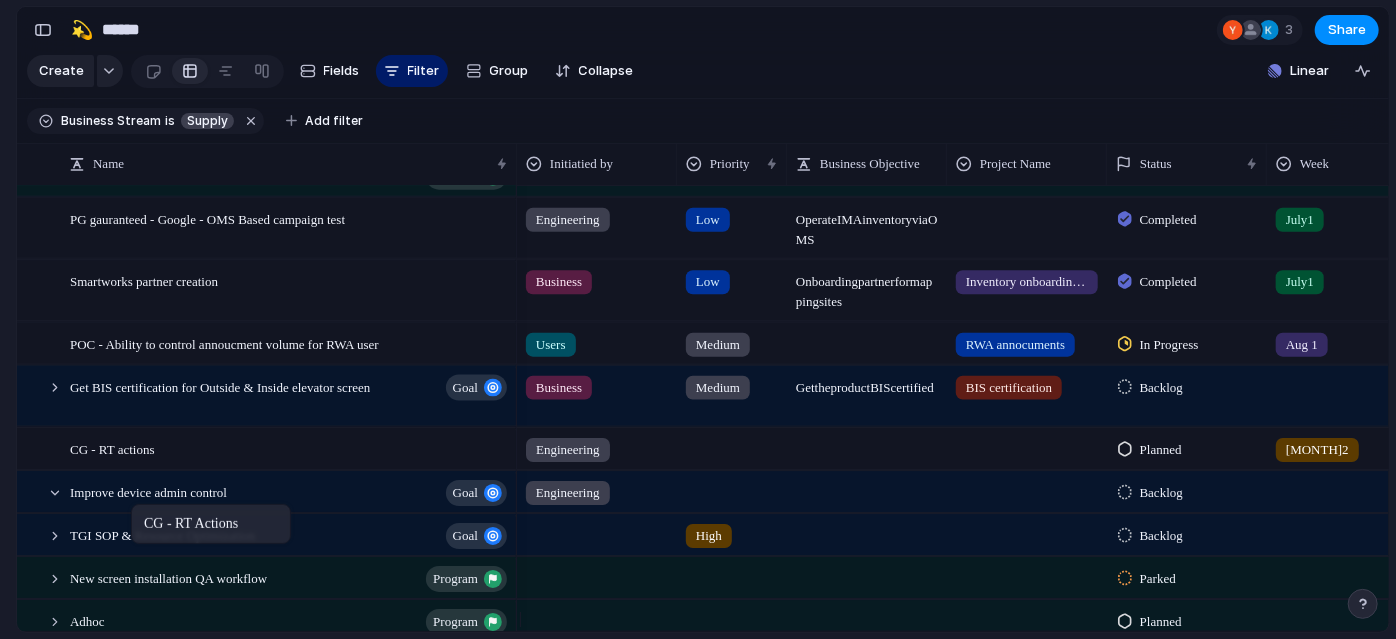 drag, startPoint x: 128, startPoint y: 471, endPoint x: 141, endPoint y: 507, distance: 38.27532 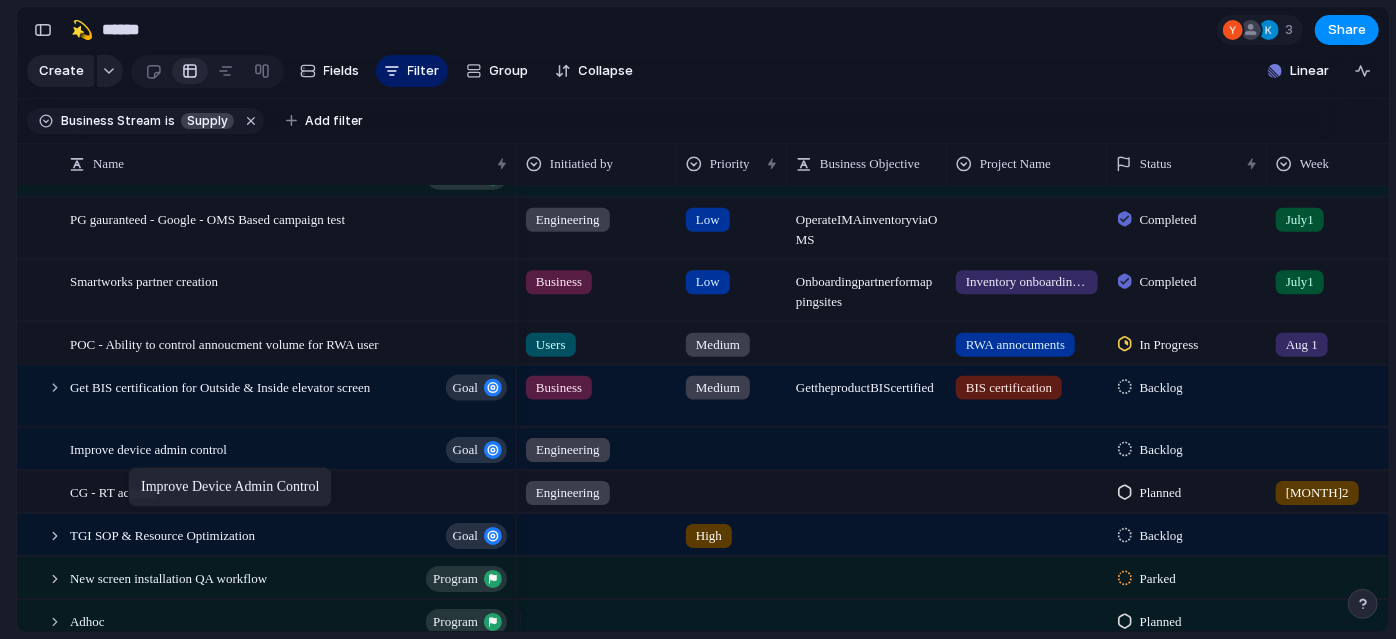 drag, startPoint x: 141, startPoint y: 507, endPoint x: 138, endPoint y: 463, distance: 44.102154 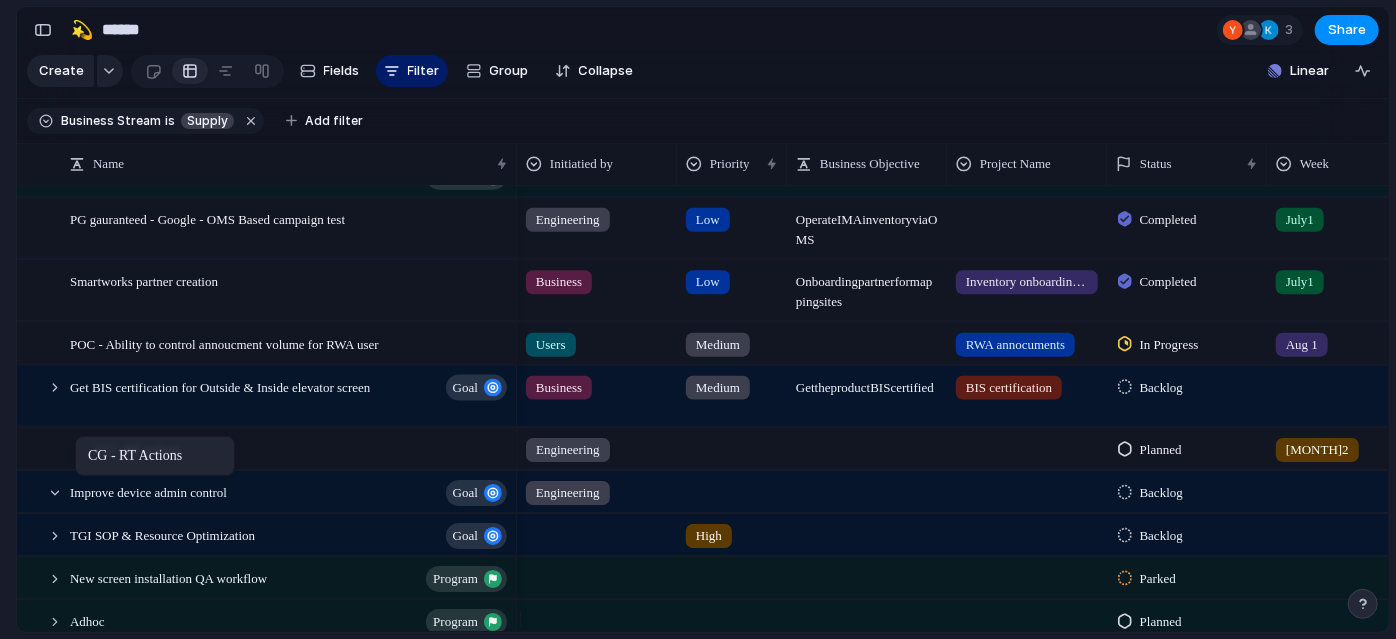 drag, startPoint x: 122, startPoint y: 504, endPoint x: 85, endPoint y: 433, distance: 80.06248 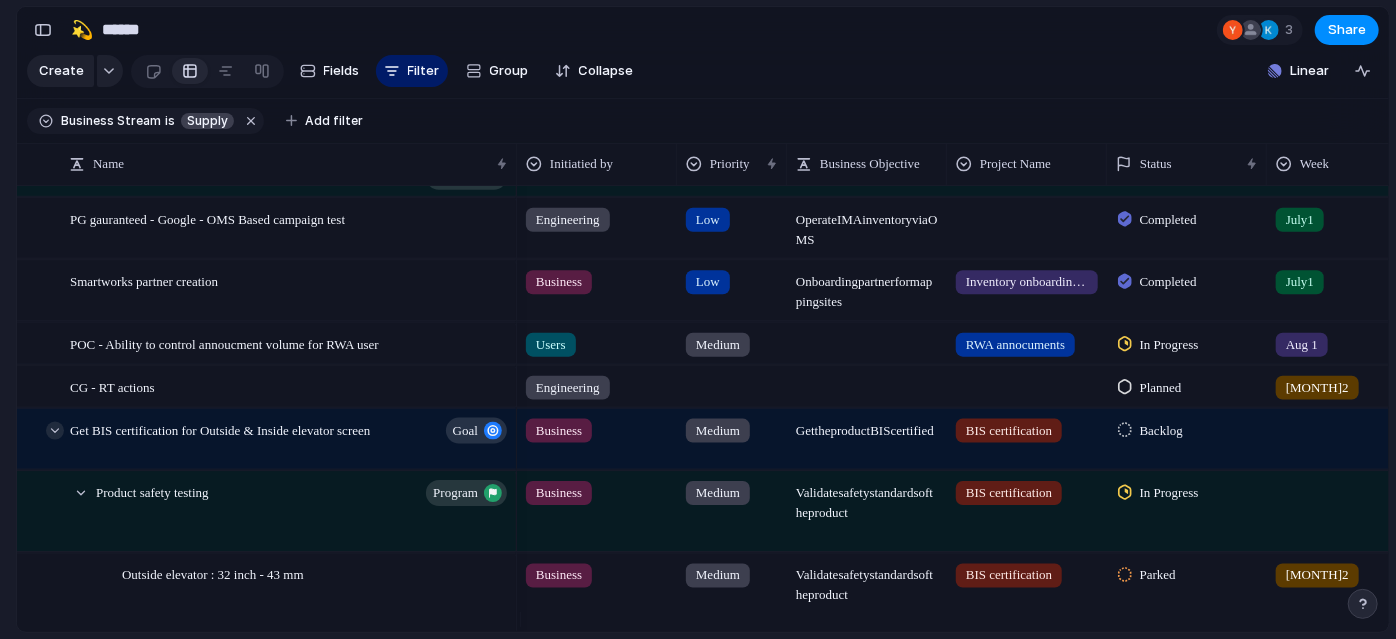click at bounding box center (55, 430) 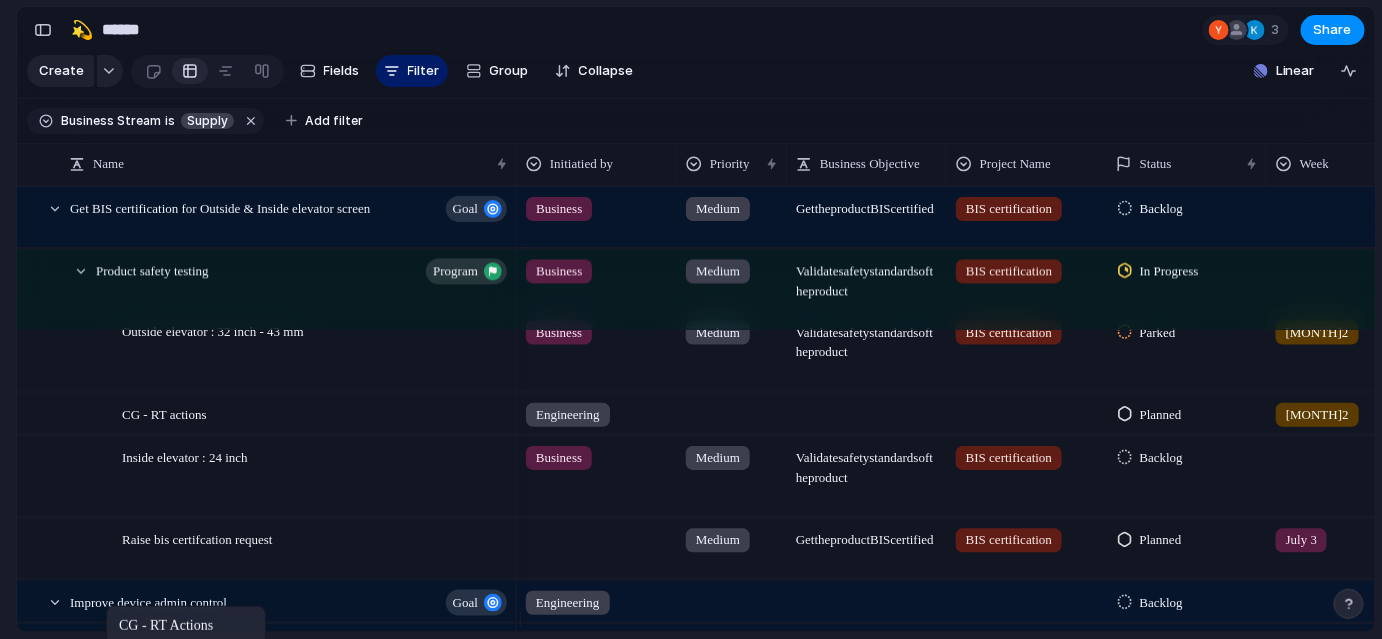 drag, startPoint x: 122, startPoint y: 407, endPoint x: 116, endPoint y: 610, distance: 203.08865 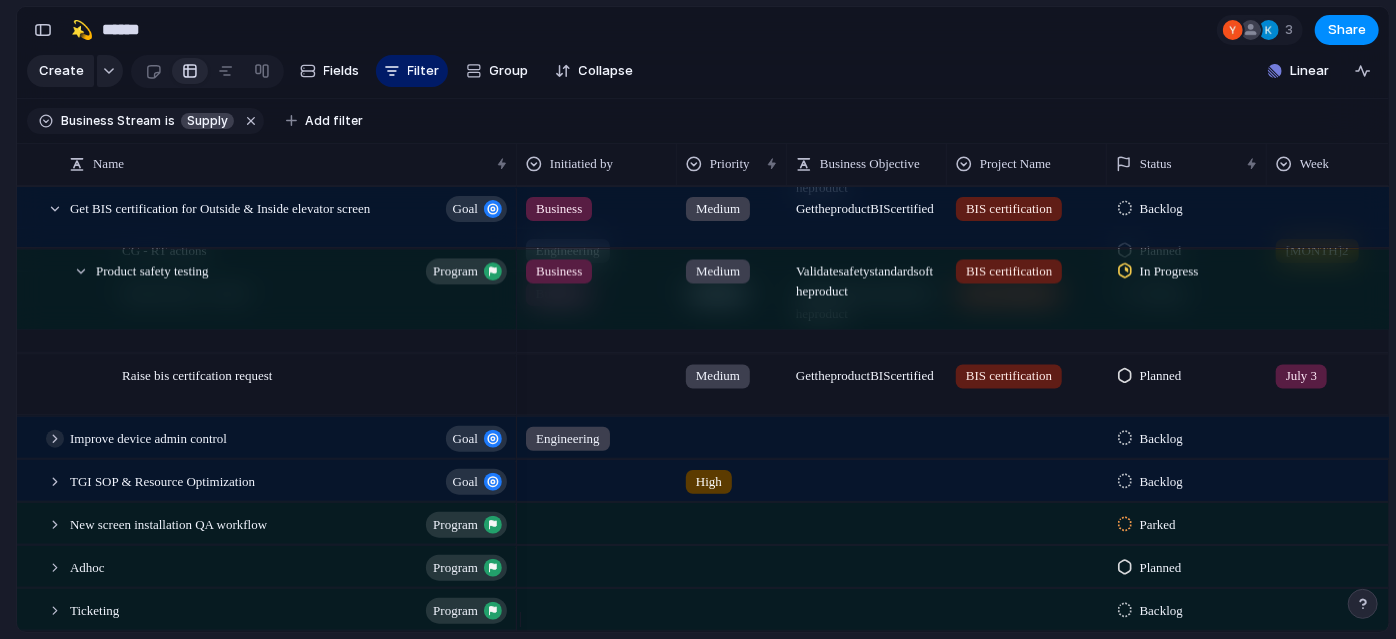 click at bounding box center [55, 439] 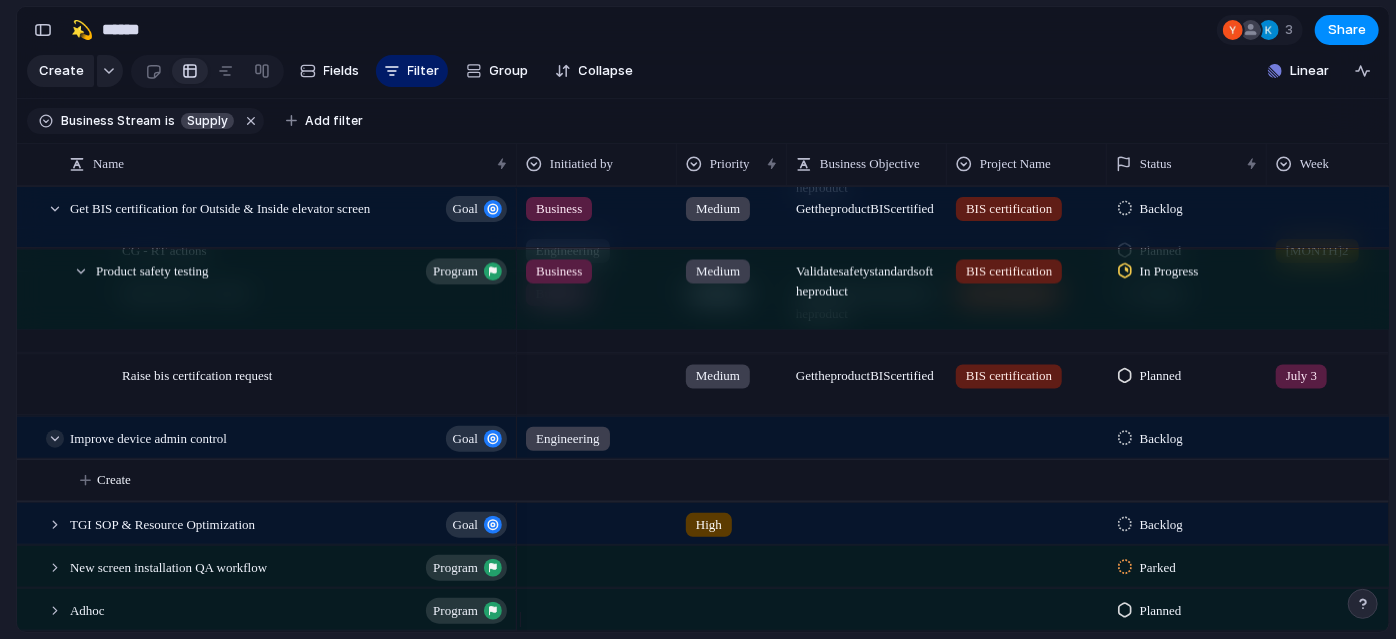 click at bounding box center (55, 439) 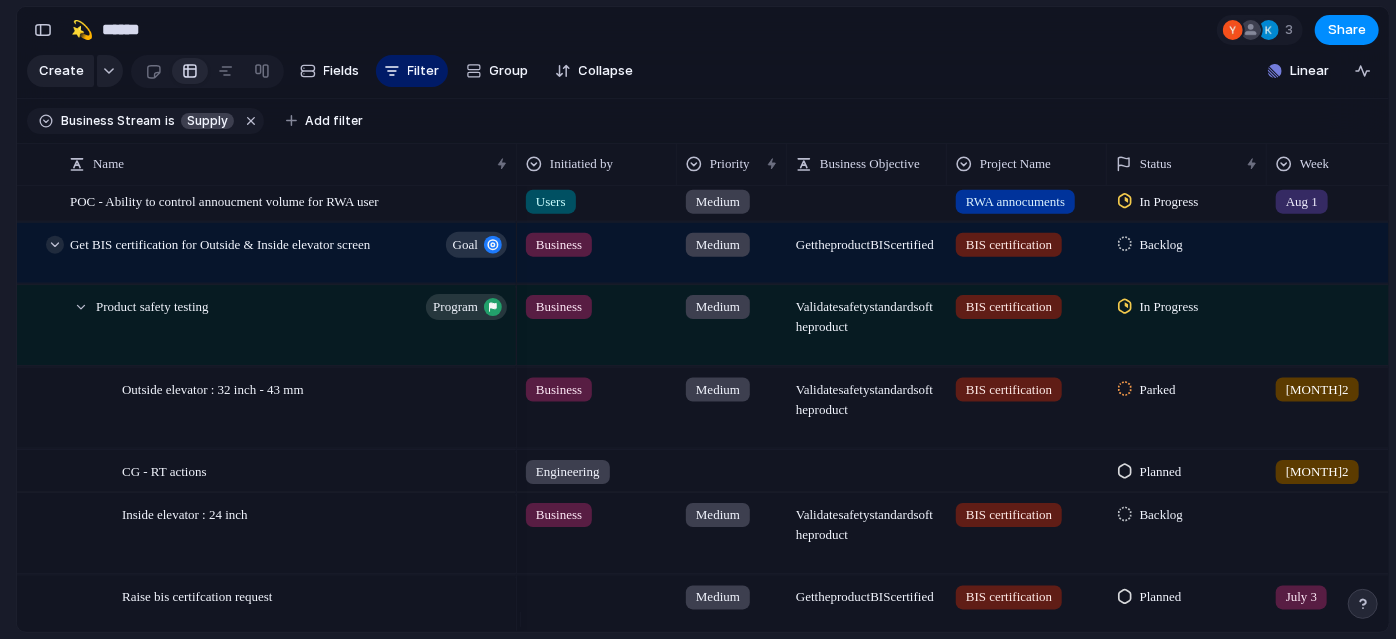 click at bounding box center [55, 244] 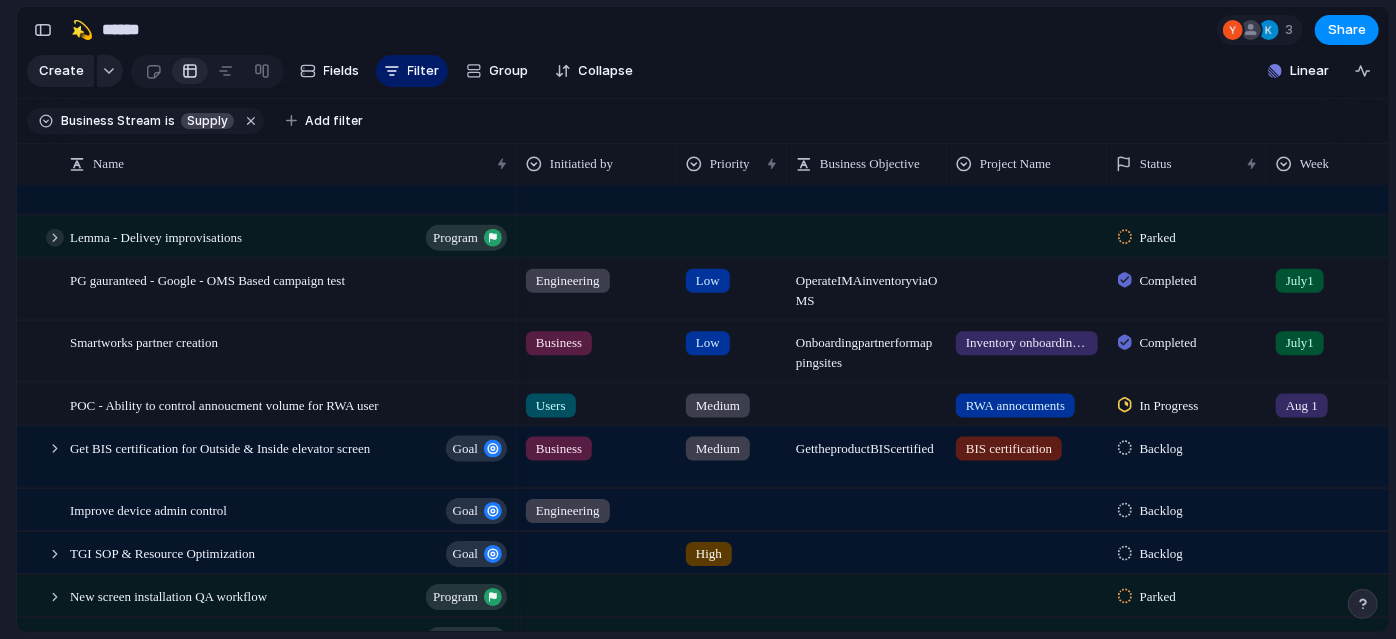 click at bounding box center (55, 237) 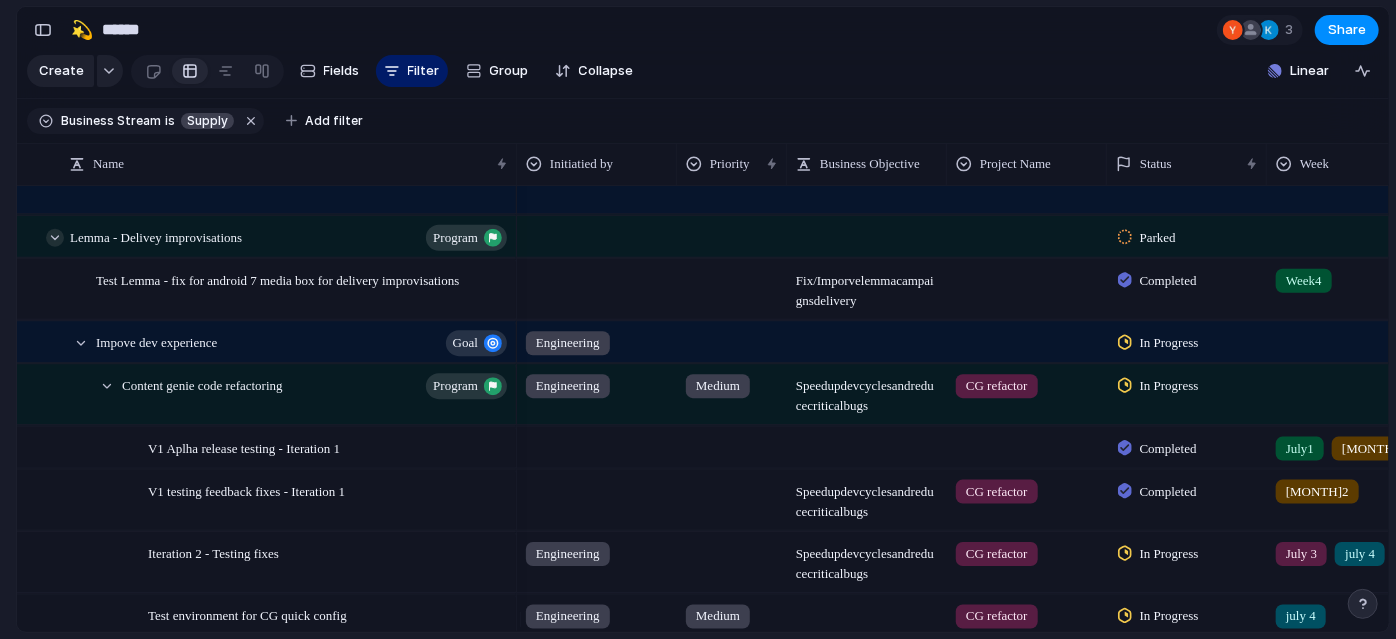 click at bounding box center [55, 237] 